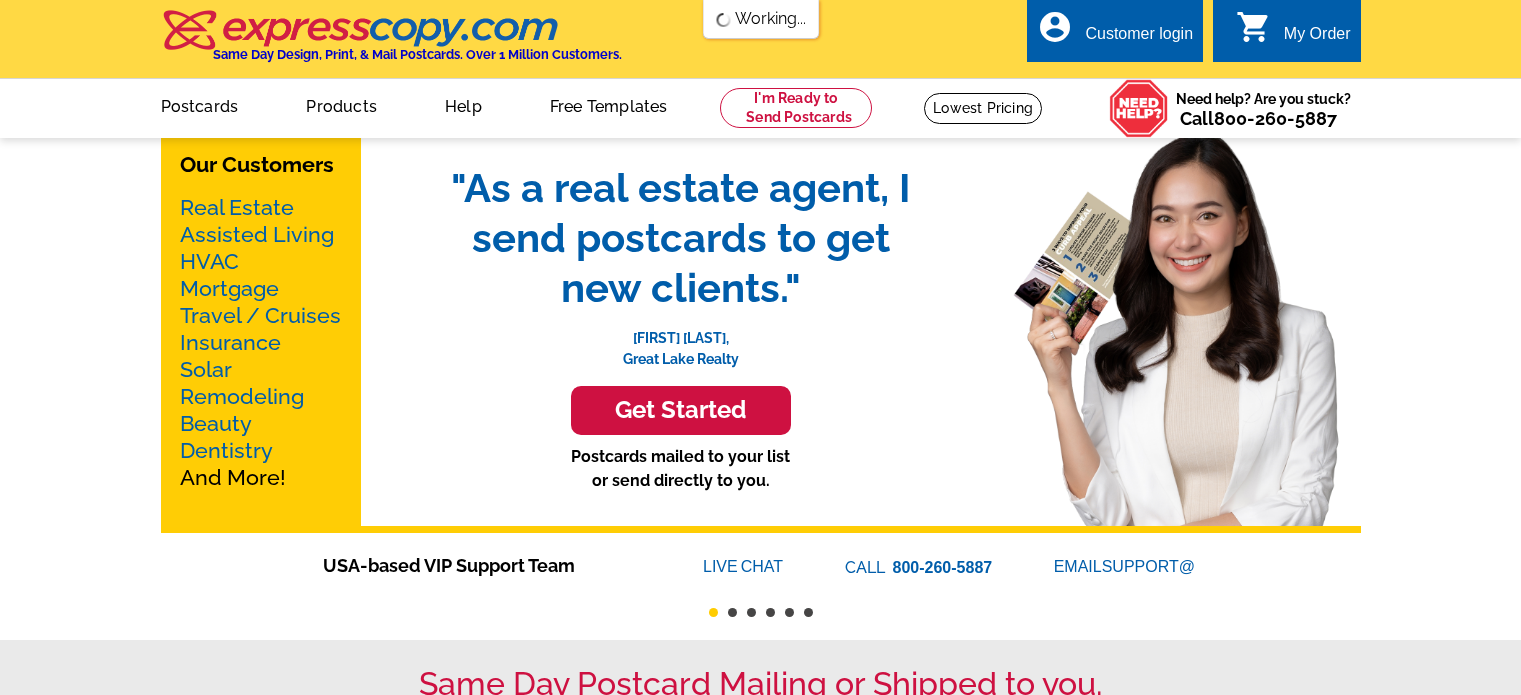 scroll, scrollTop: 0, scrollLeft: 0, axis: both 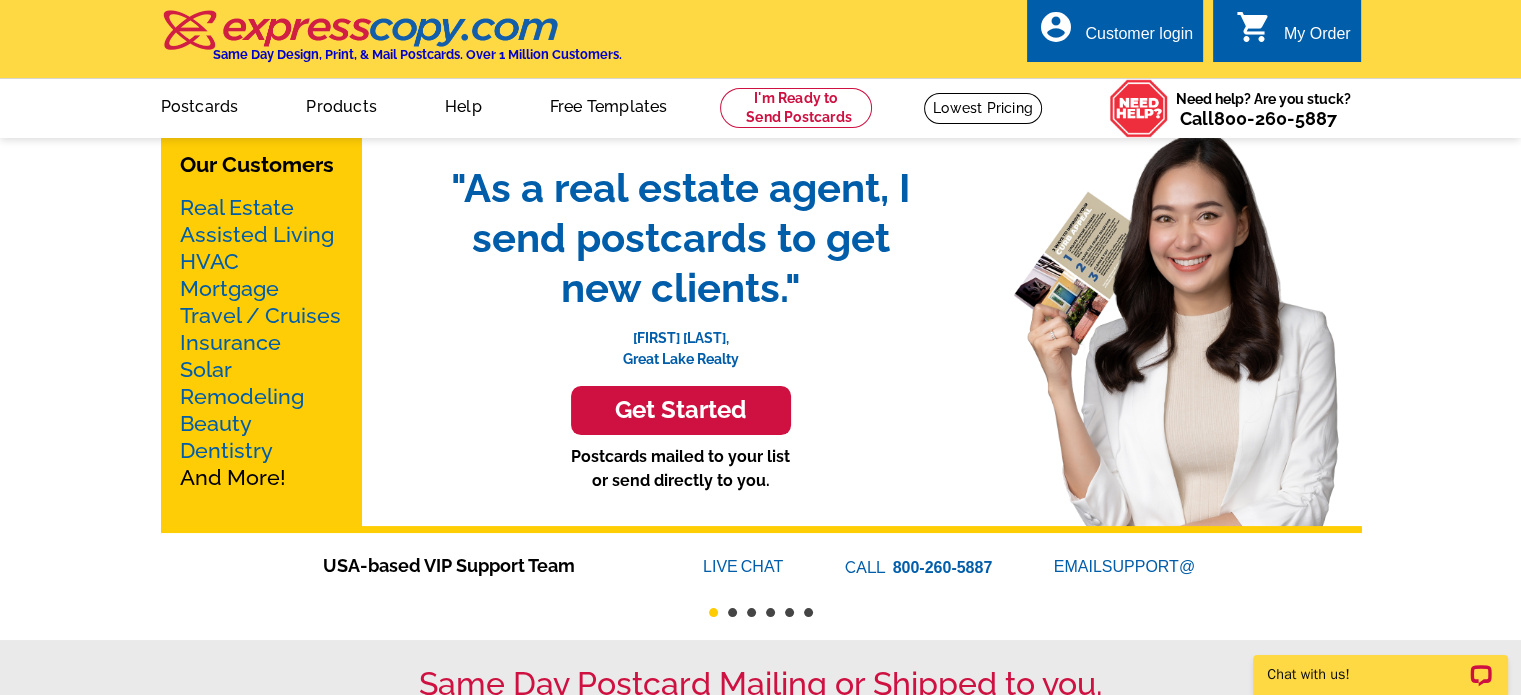 click on "Postcards" at bounding box center [200, 104] 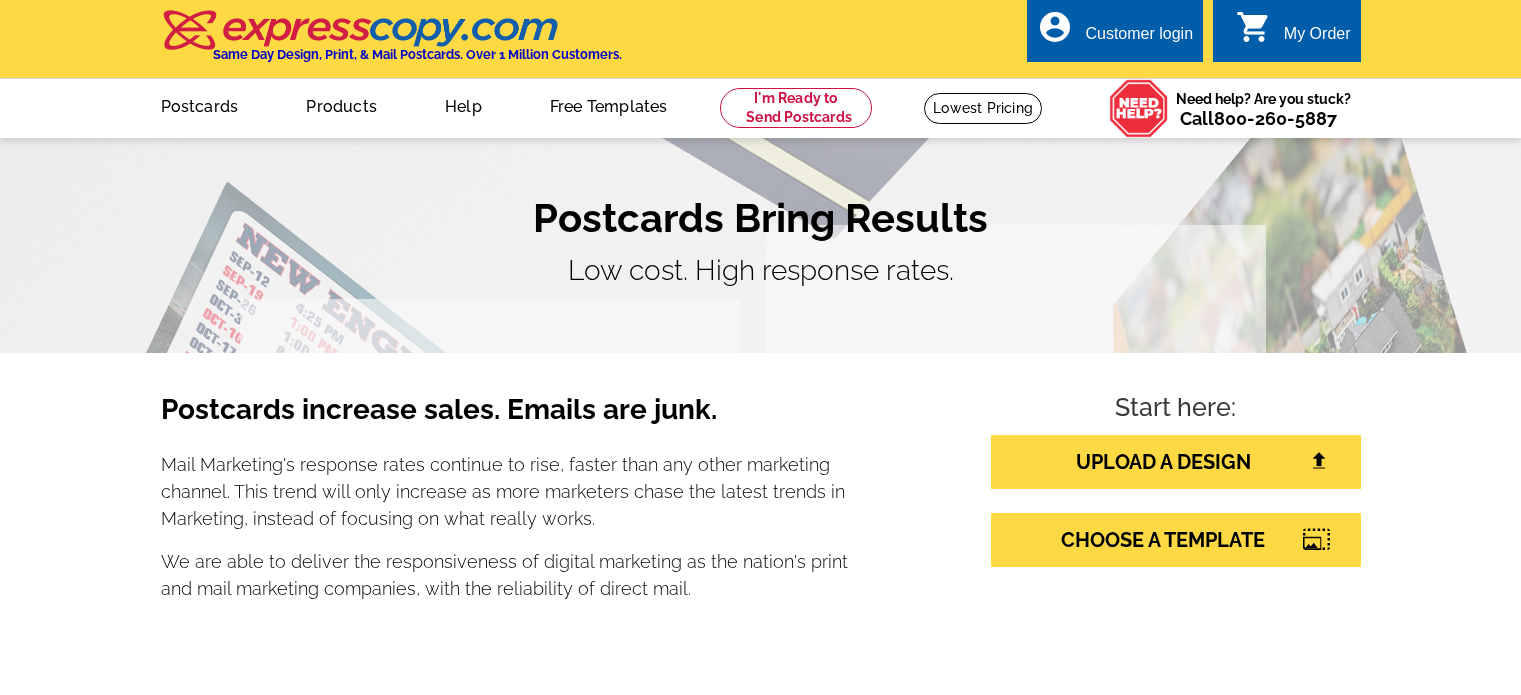 scroll, scrollTop: 0, scrollLeft: 0, axis: both 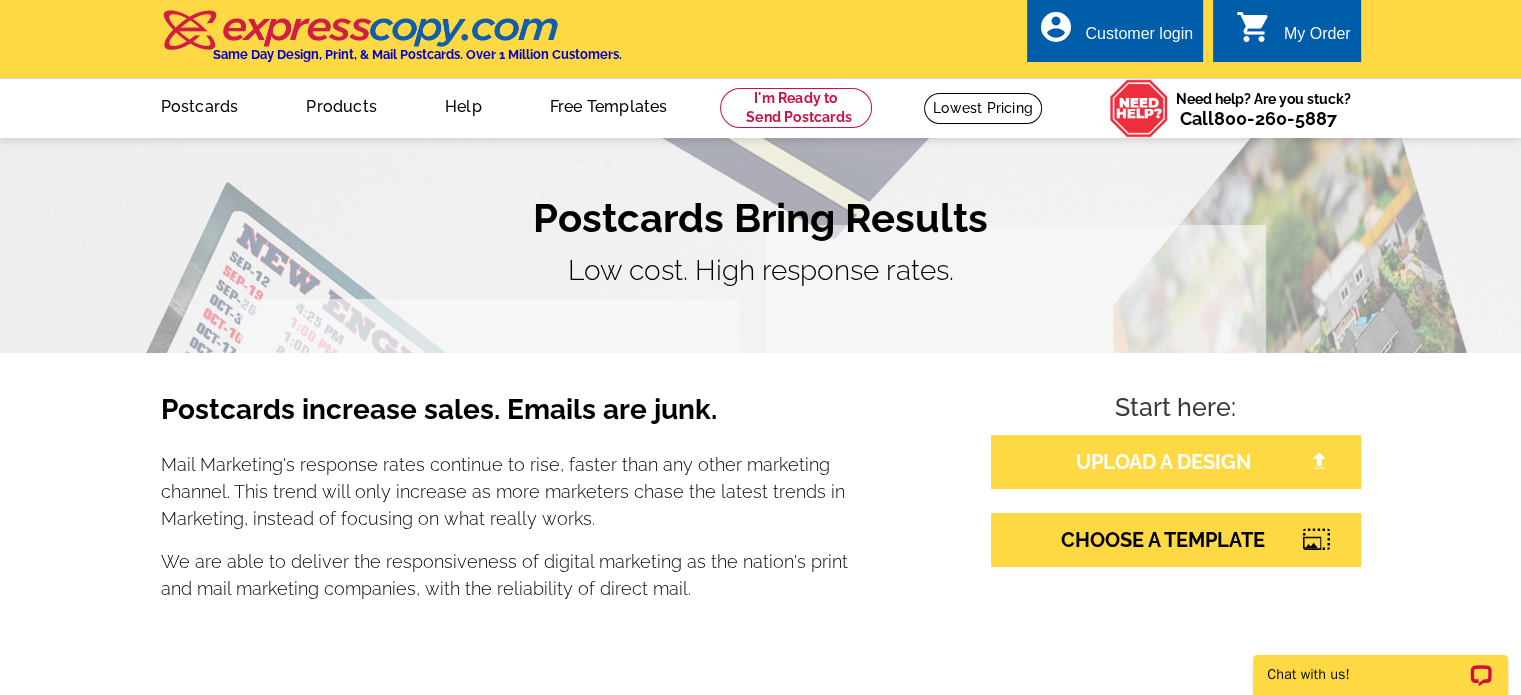 click on "UPLOAD A DESIGN" at bounding box center [1176, 462] 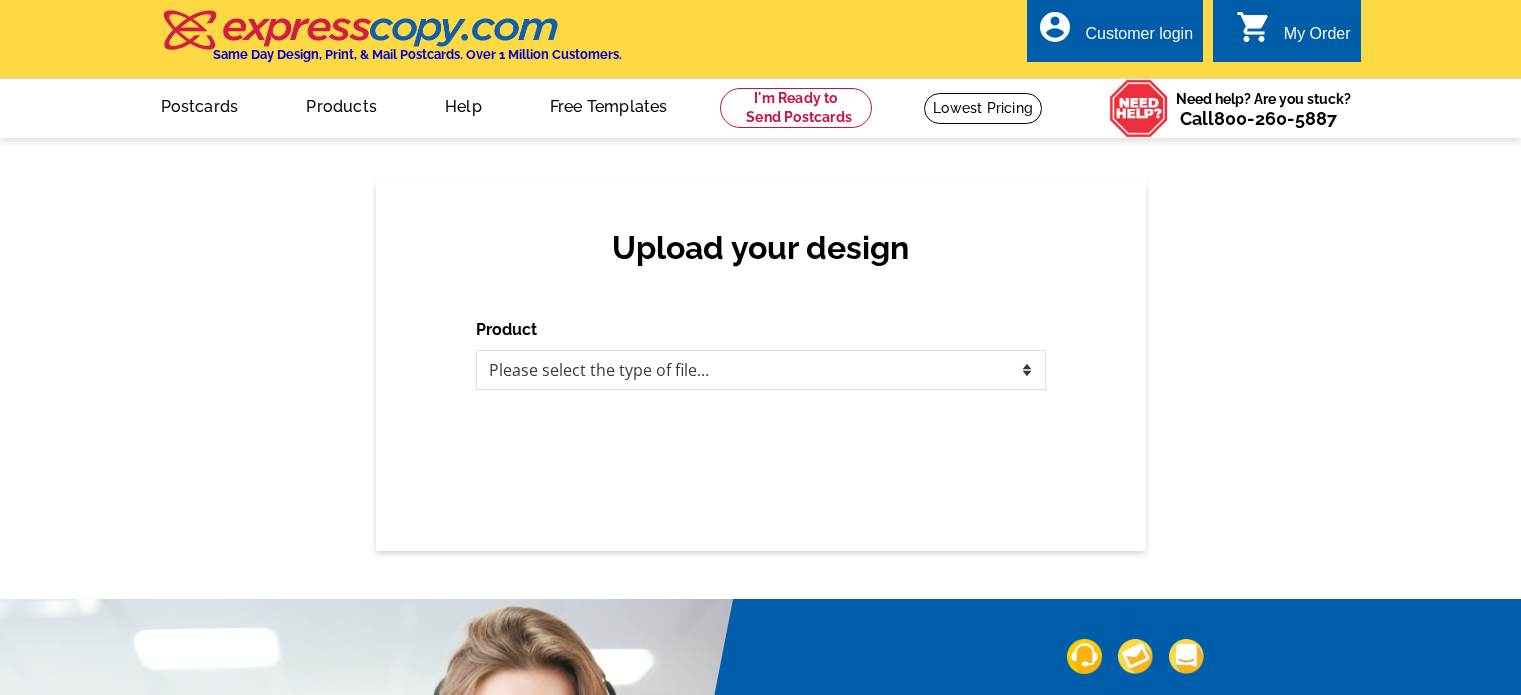 scroll, scrollTop: 0, scrollLeft: 0, axis: both 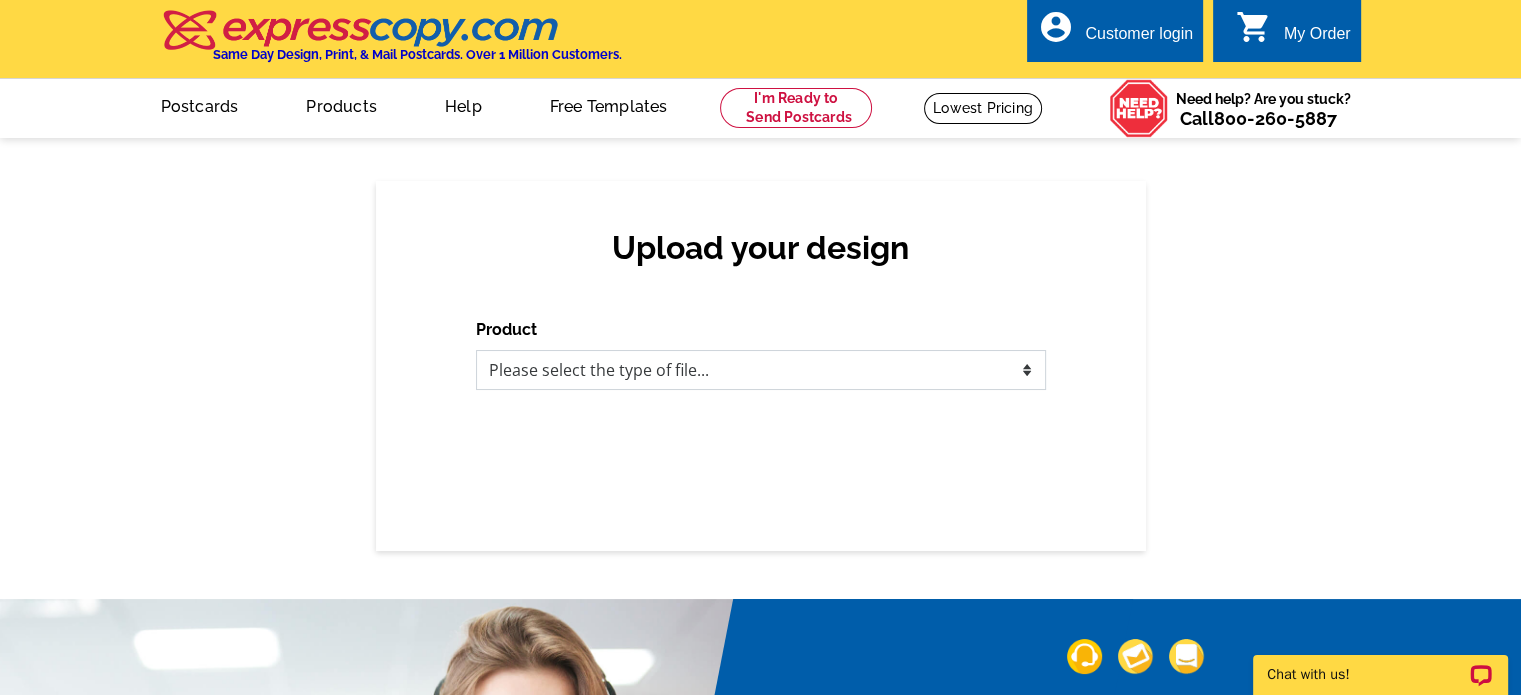 click on "Please select the type of file...
Postcards
Business Cards
Letters and flyers
Greeting Cards
Door Hangers" at bounding box center (761, 370) 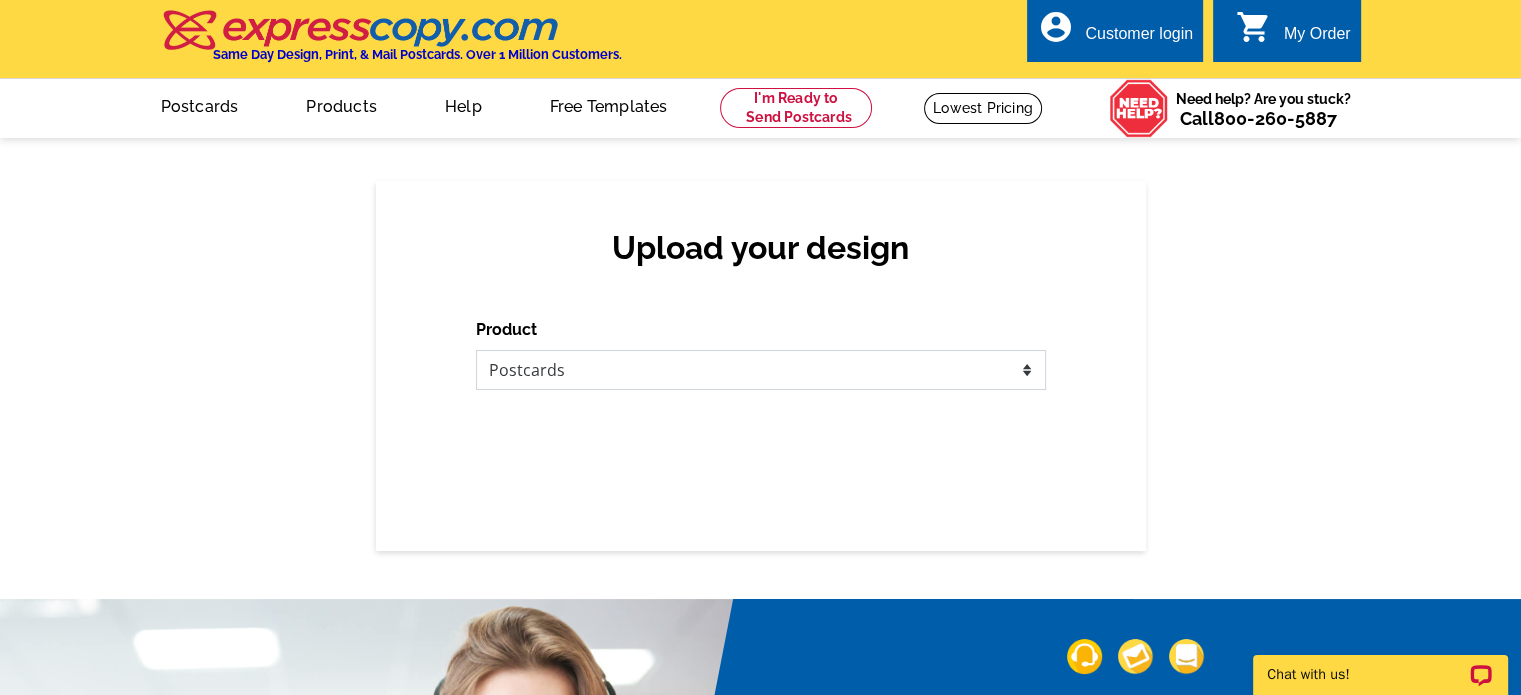 click on "Please select the type of file...
Postcards
Business Cards
Letters and flyers
Greeting Cards
Door Hangers" at bounding box center [761, 370] 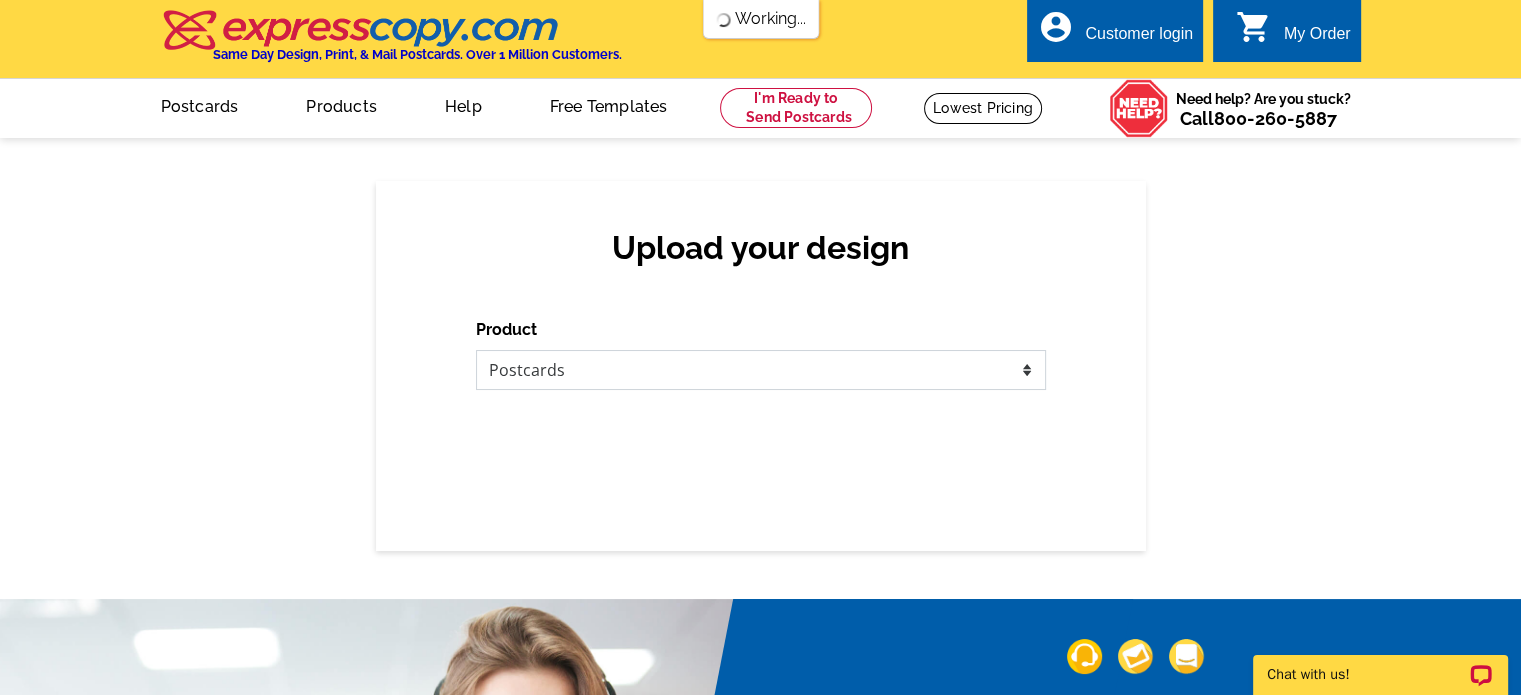 scroll, scrollTop: 0, scrollLeft: 0, axis: both 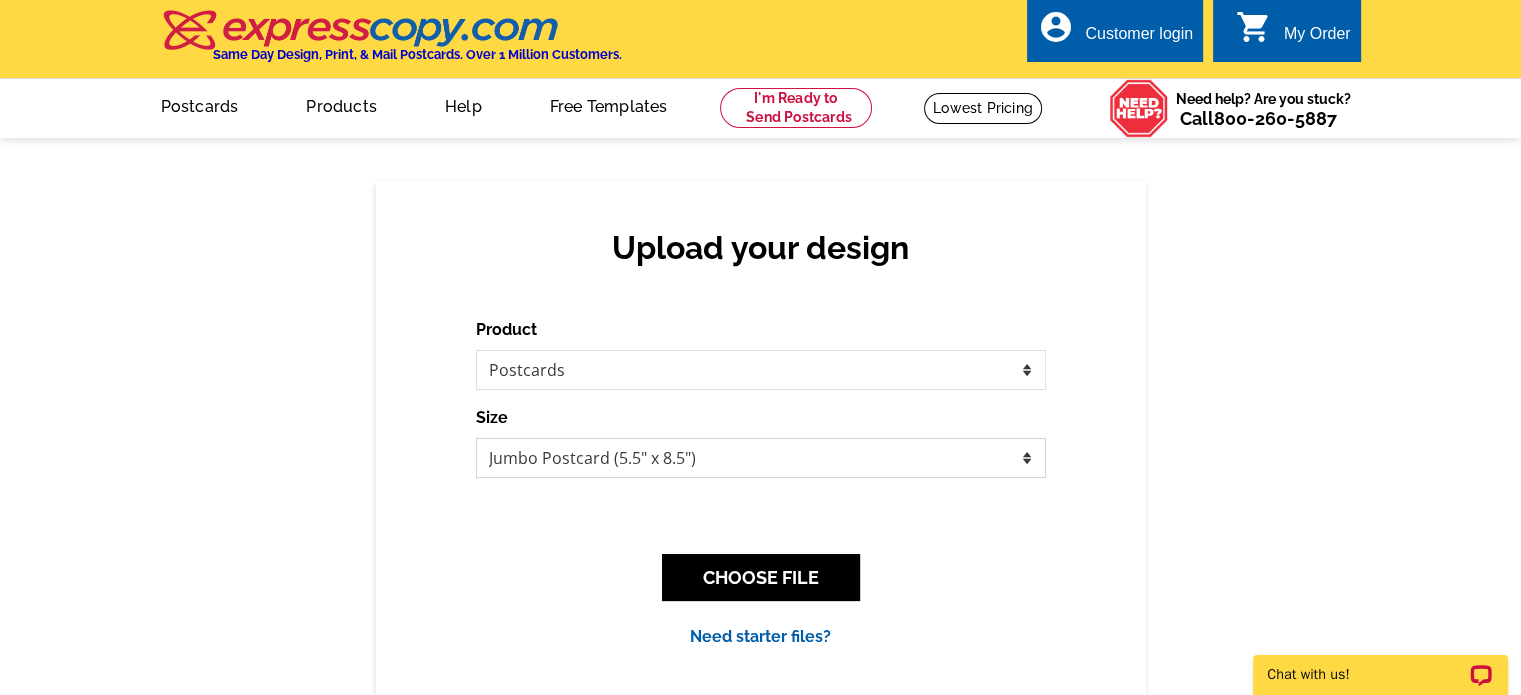 click on "Jumbo Postcard (5.5" x 8.5") Regular Postcard (4.25" x 5.6") Panoramic Postcard (5.75" x 11.25") Giant Postcard (8.5" x 11") EDDM Postcard (6.125" x 8.25")" at bounding box center (761, 458) 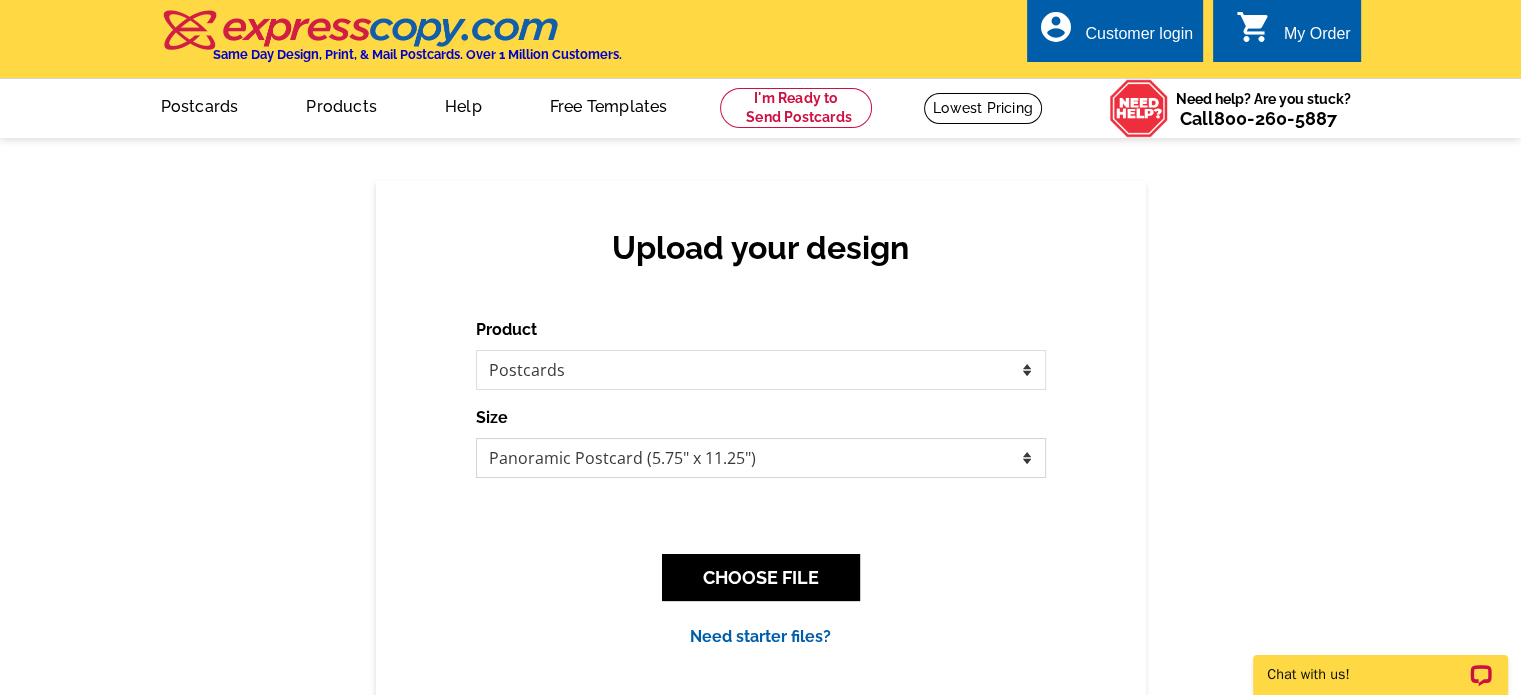 click on "Jumbo Postcard (5.5" x 8.5") Regular Postcard (4.25" x 5.6") Panoramic Postcard (5.75" x 11.25") Giant Postcard (8.5" x 11") EDDM Postcard (6.125" x 8.25")" at bounding box center [761, 458] 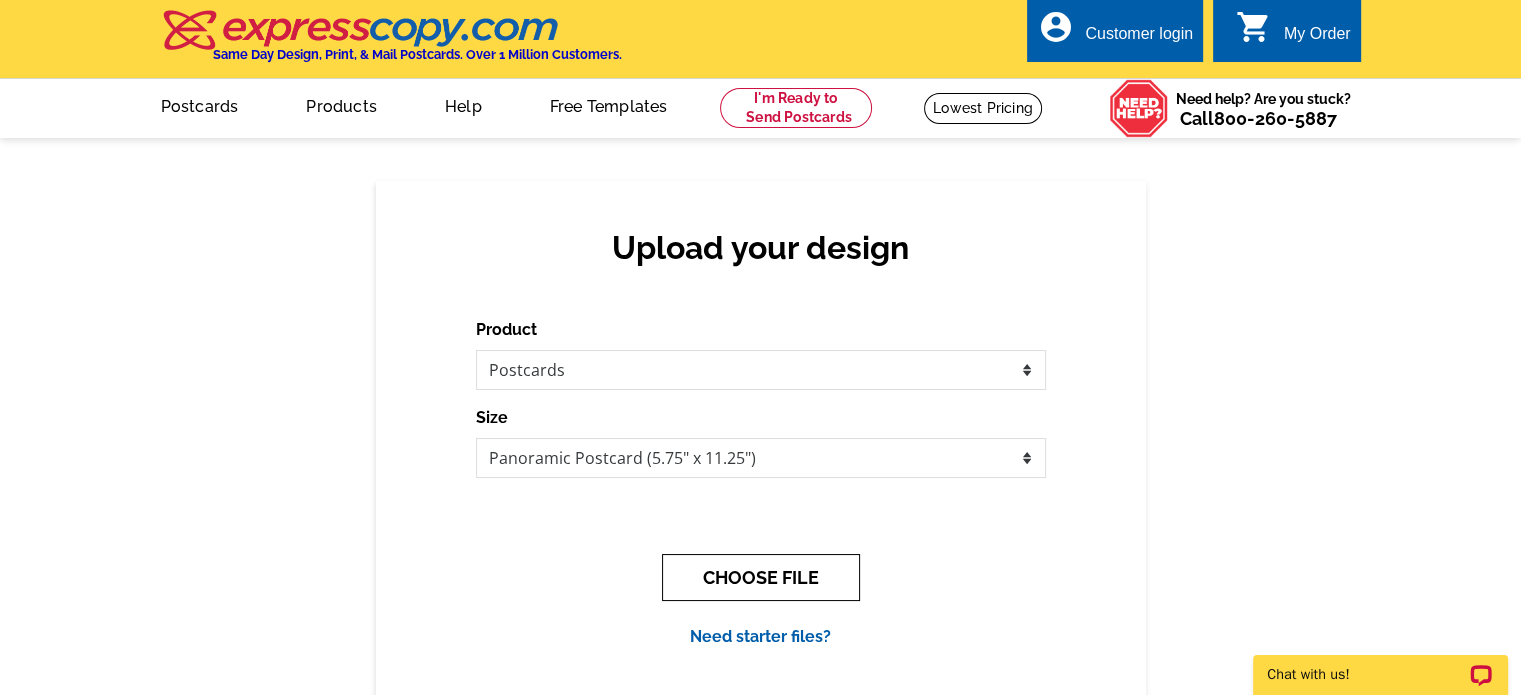 click on "CHOOSE FILE" at bounding box center (761, 577) 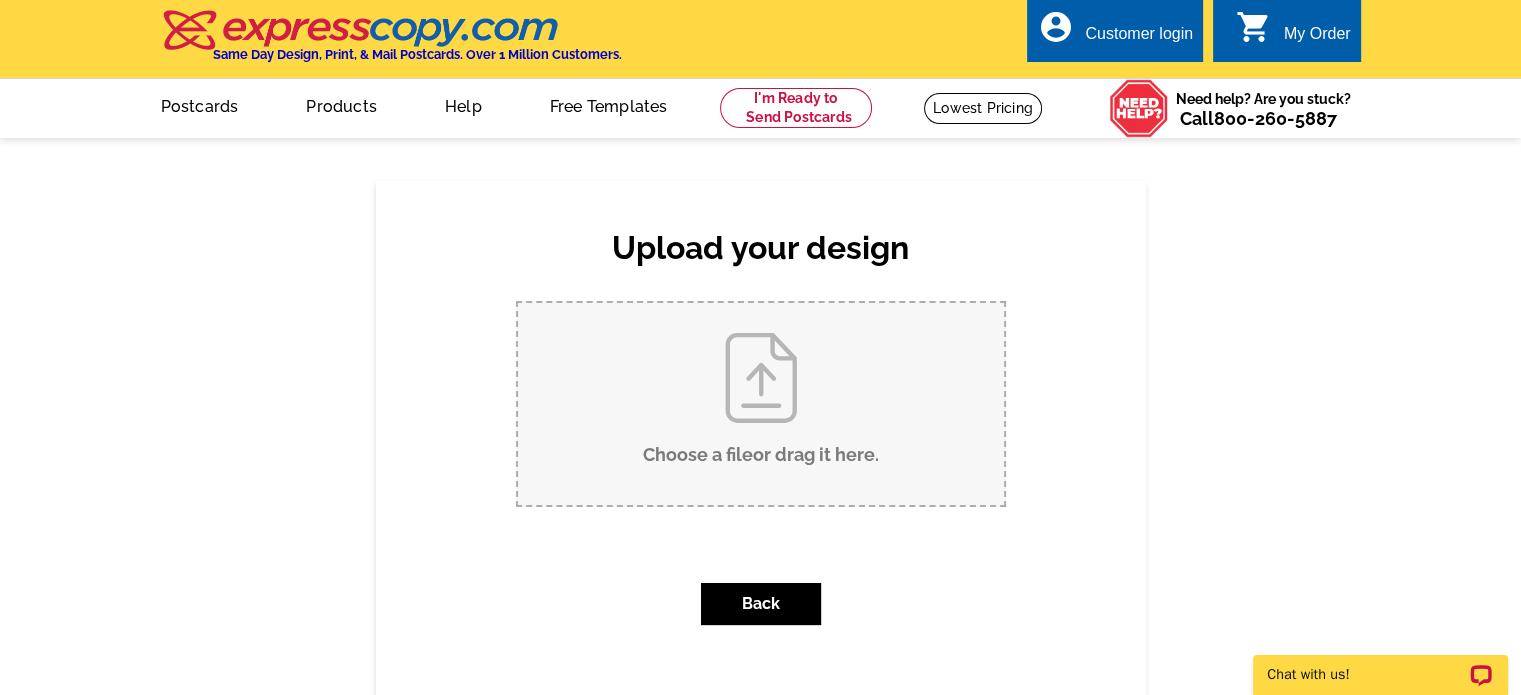 click on "Choose a file  or drag it here ." at bounding box center (761, 404) 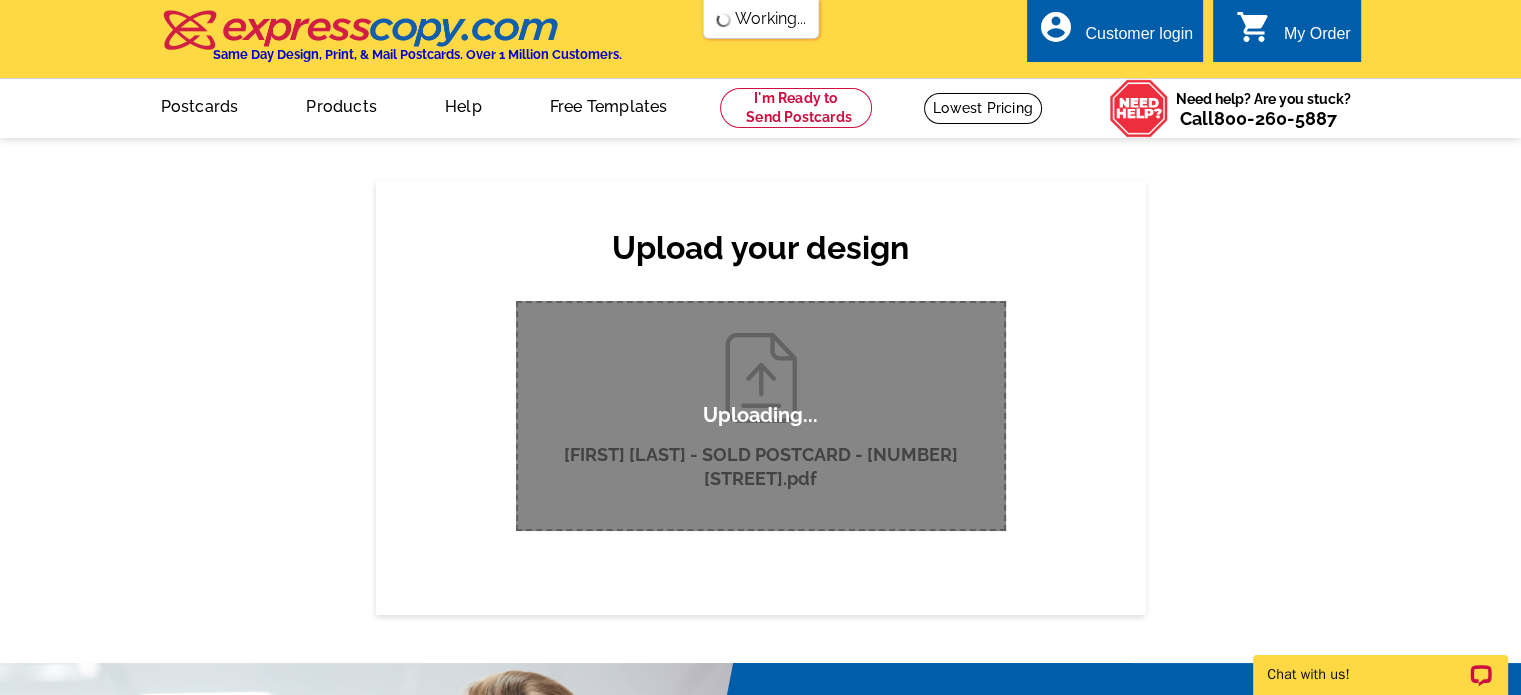 type 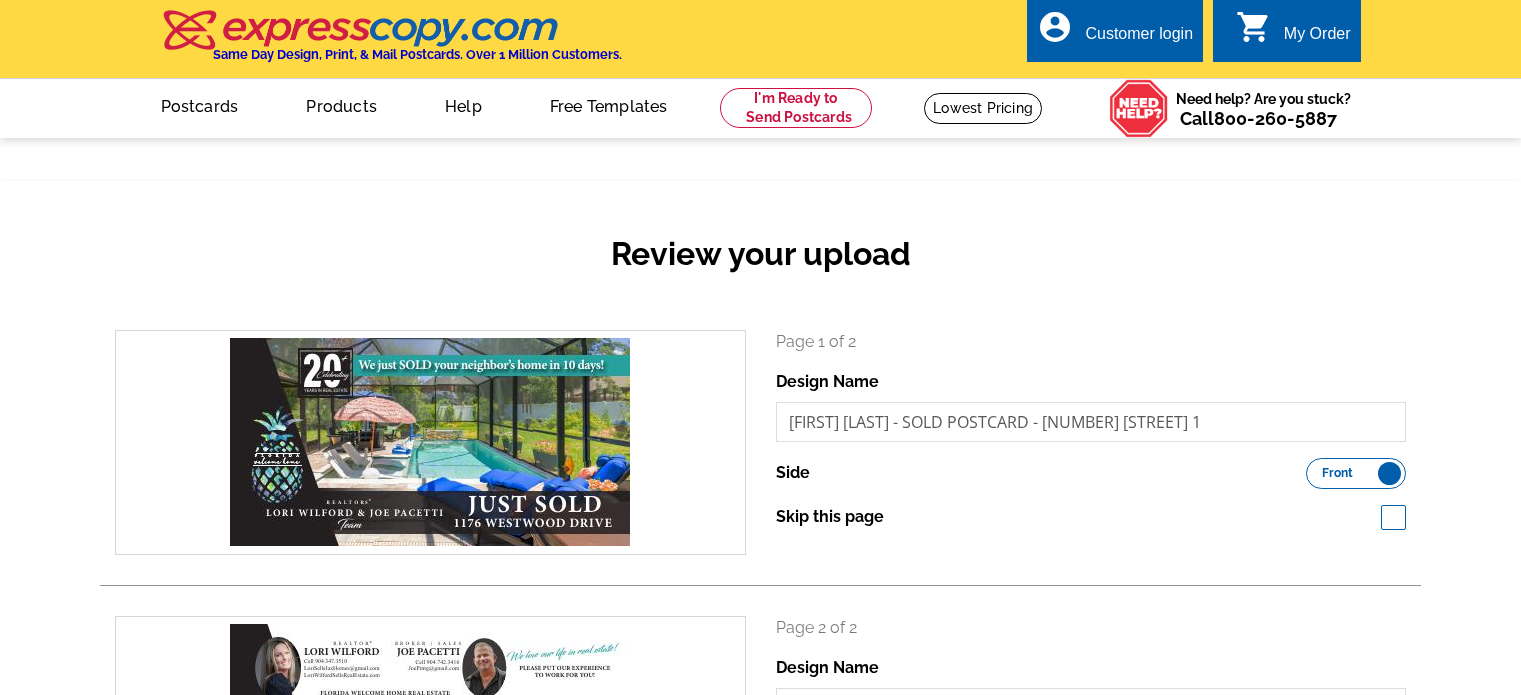 scroll, scrollTop: 0, scrollLeft: 0, axis: both 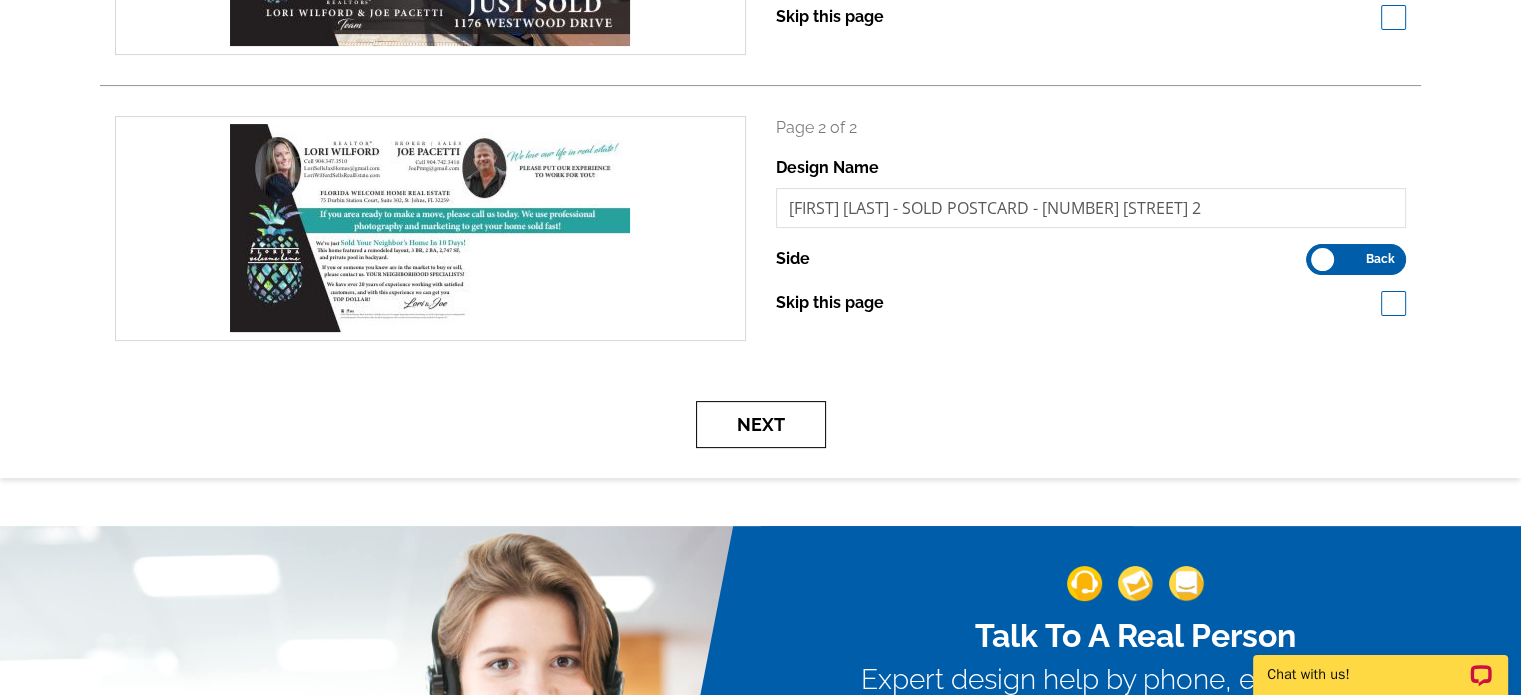 click on "Next" at bounding box center [761, 424] 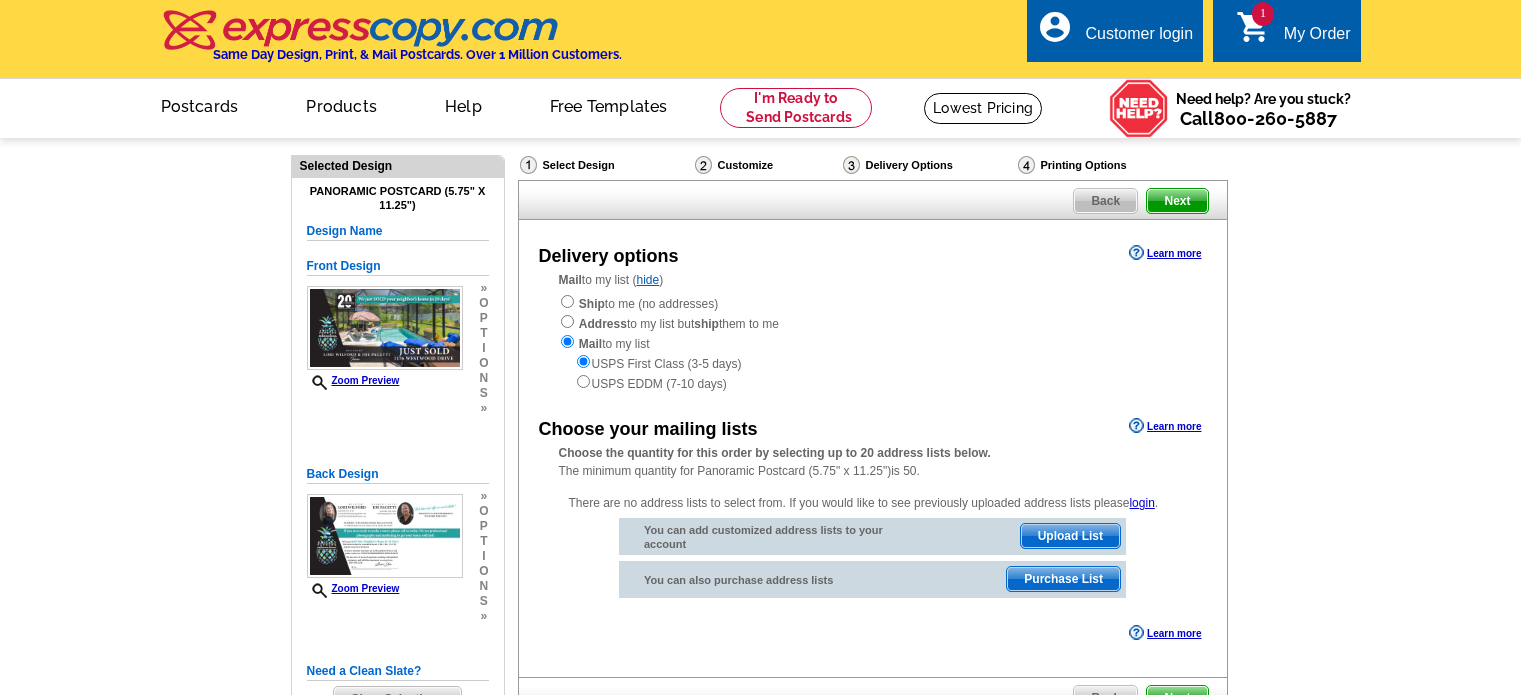 scroll, scrollTop: 0, scrollLeft: 0, axis: both 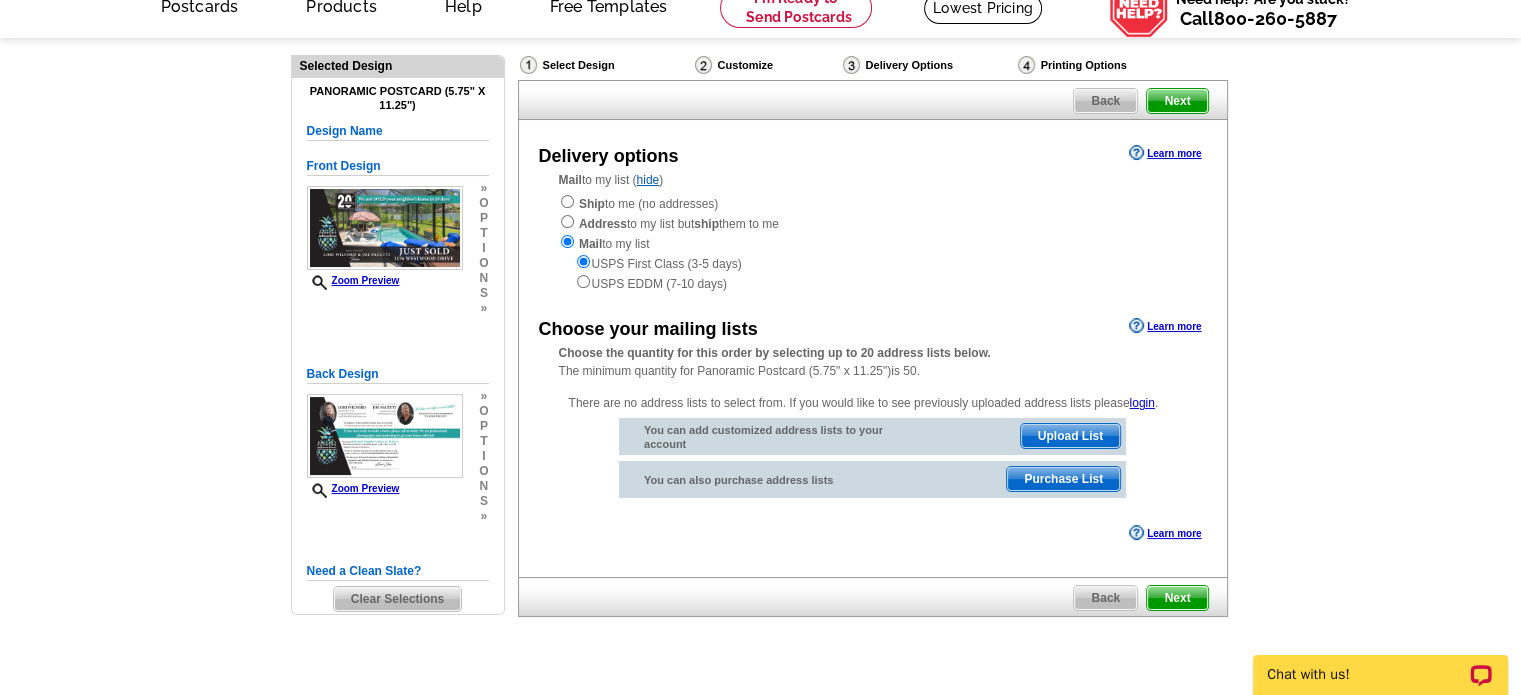 click on "Upload List" at bounding box center (1070, 436) 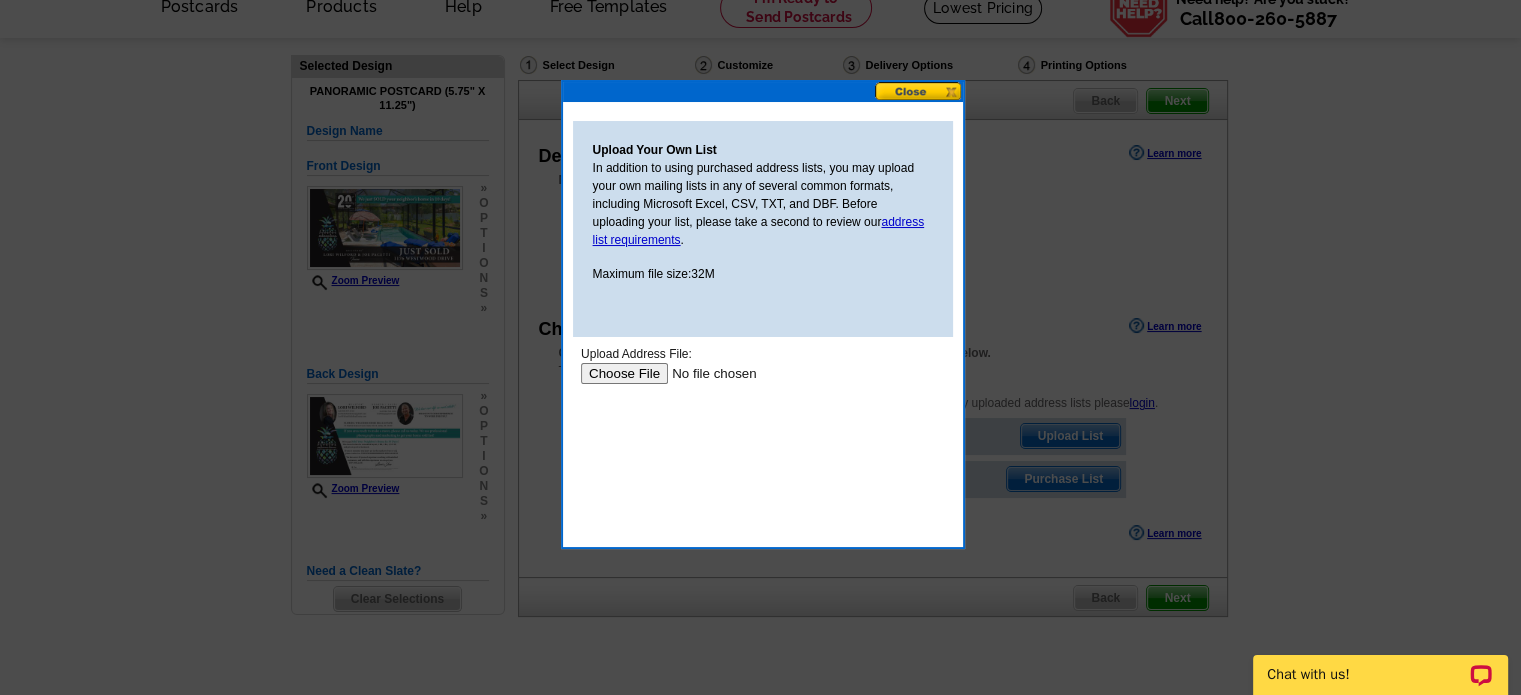 scroll, scrollTop: 0, scrollLeft: 0, axis: both 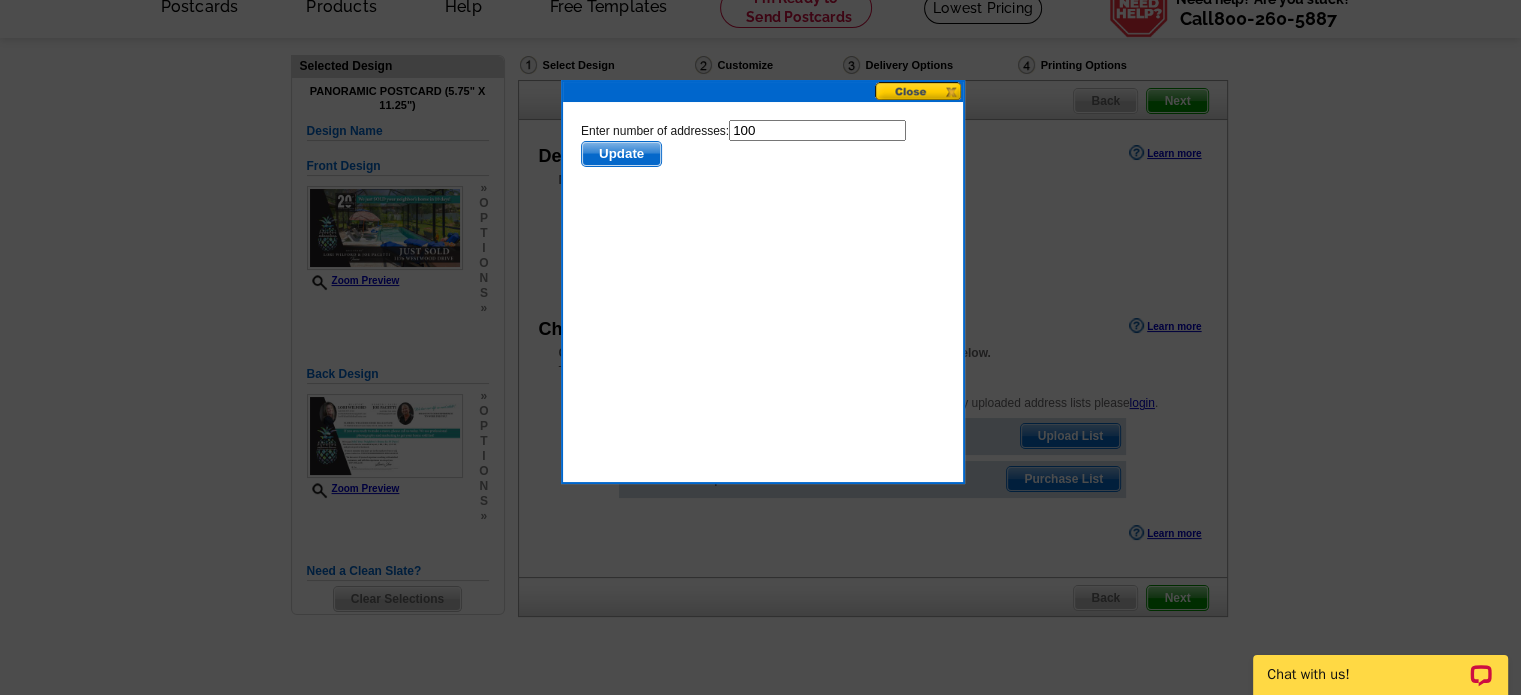 click on "Update" at bounding box center (620, 154) 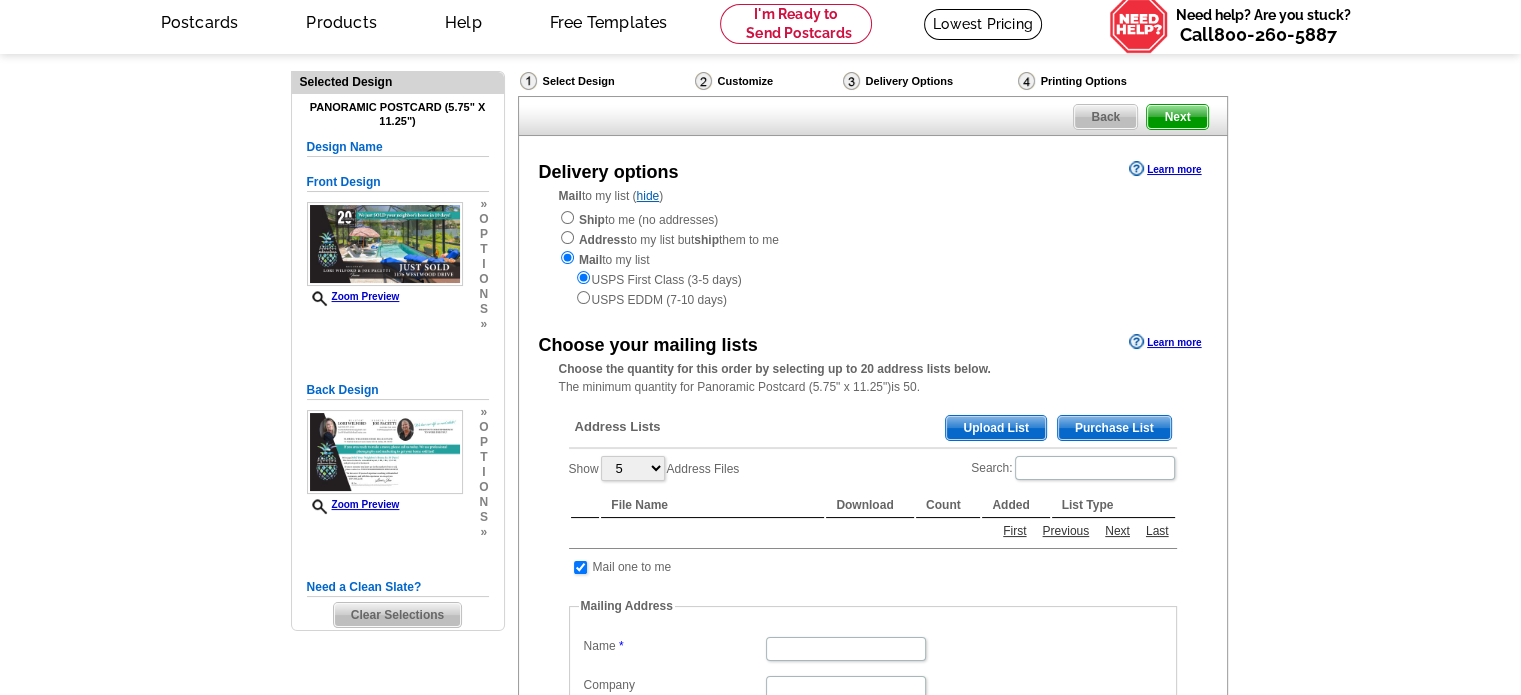 scroll, scrollTop: 100, scrollLeft: 0, axis: vertical 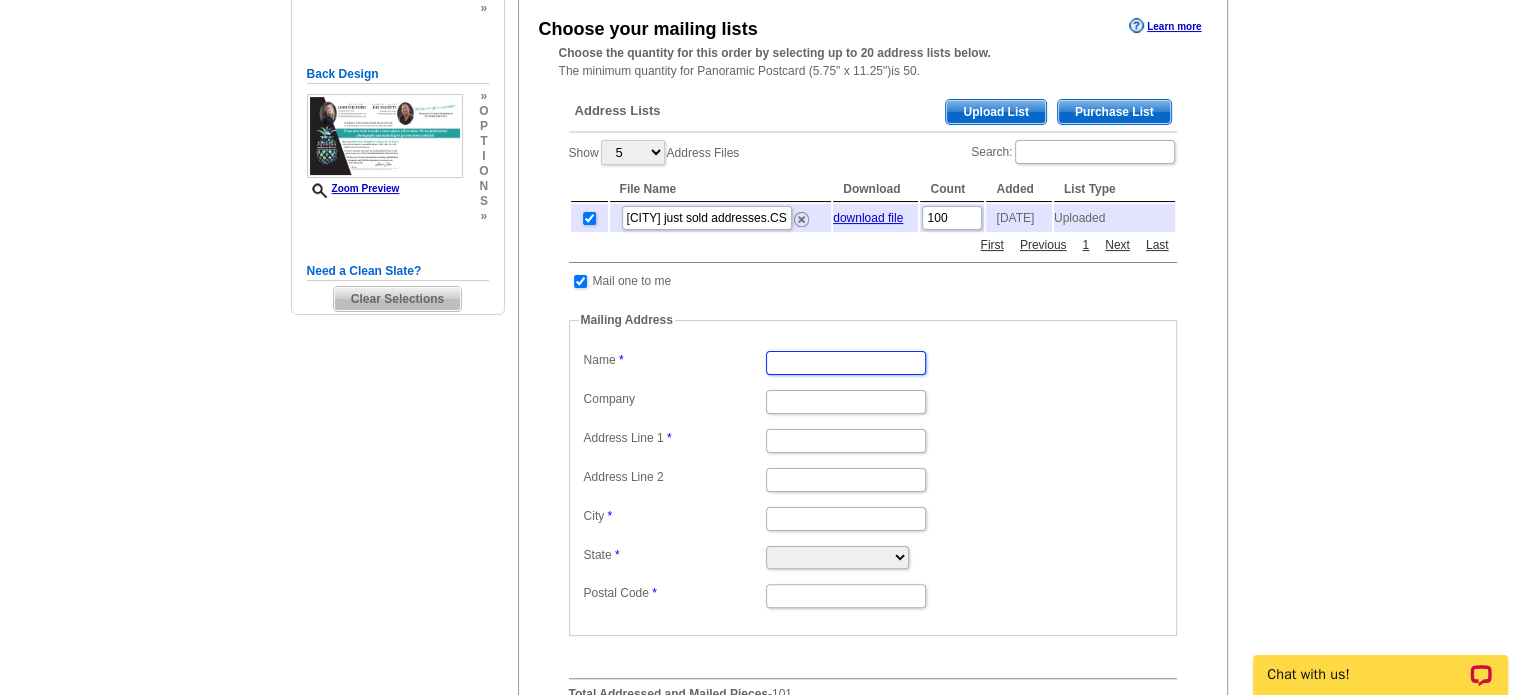 click on "Name" at bounding box center [846, 363] 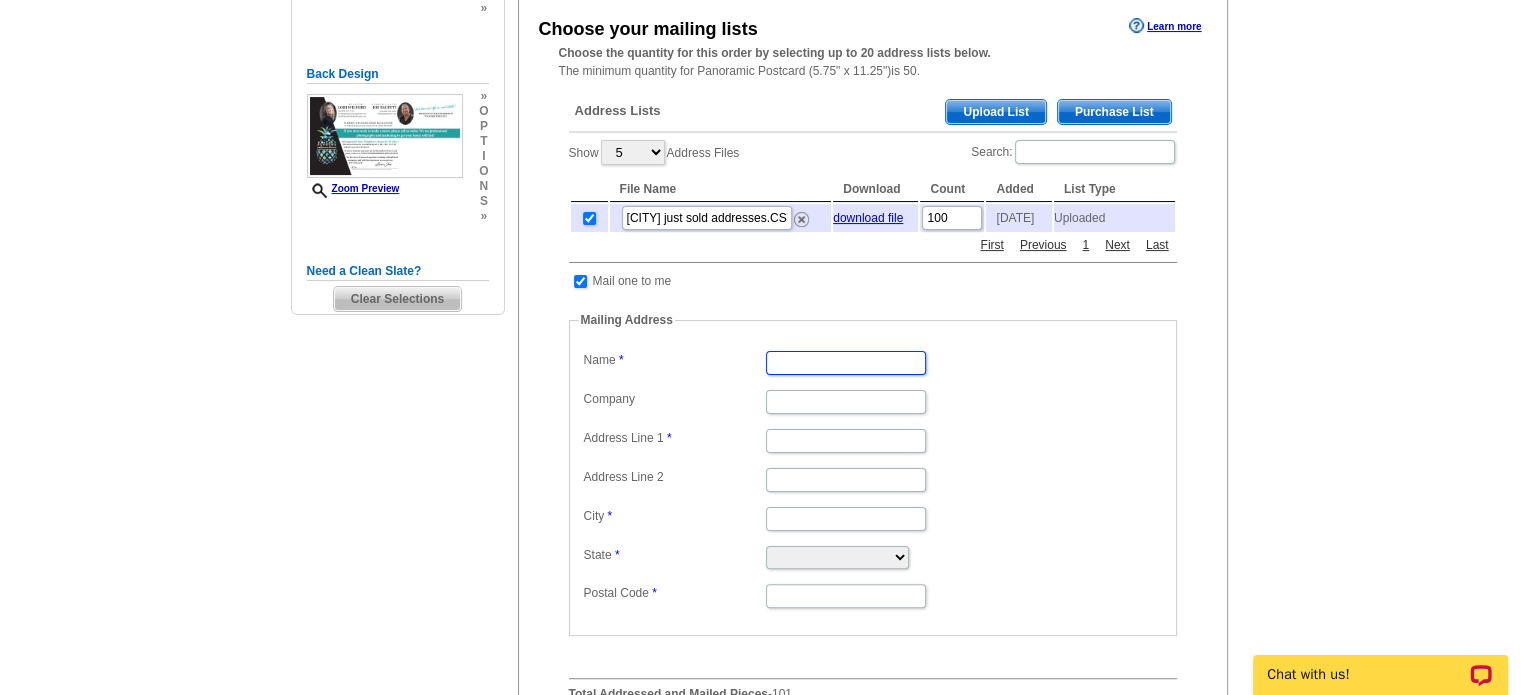 type on "Lisa K Ackerman" 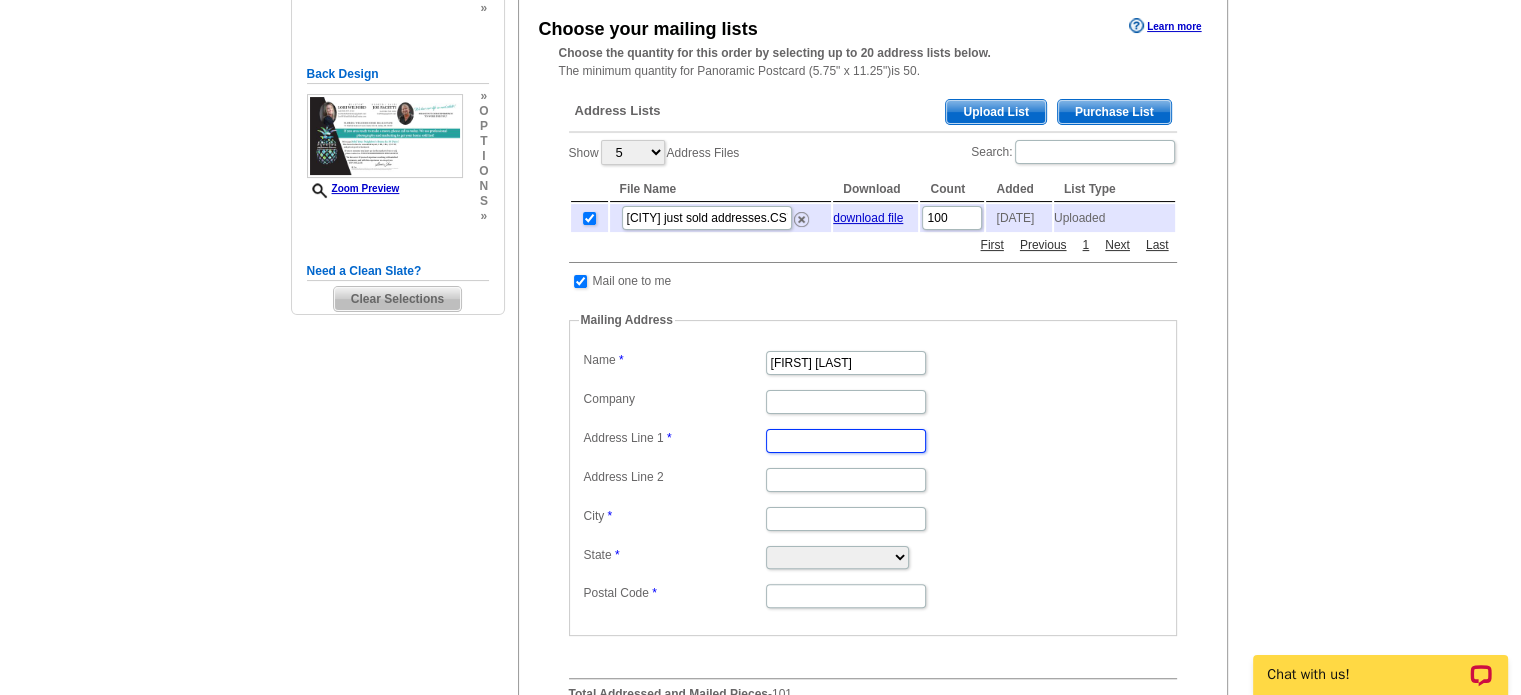 type on "209 Afton Lane" 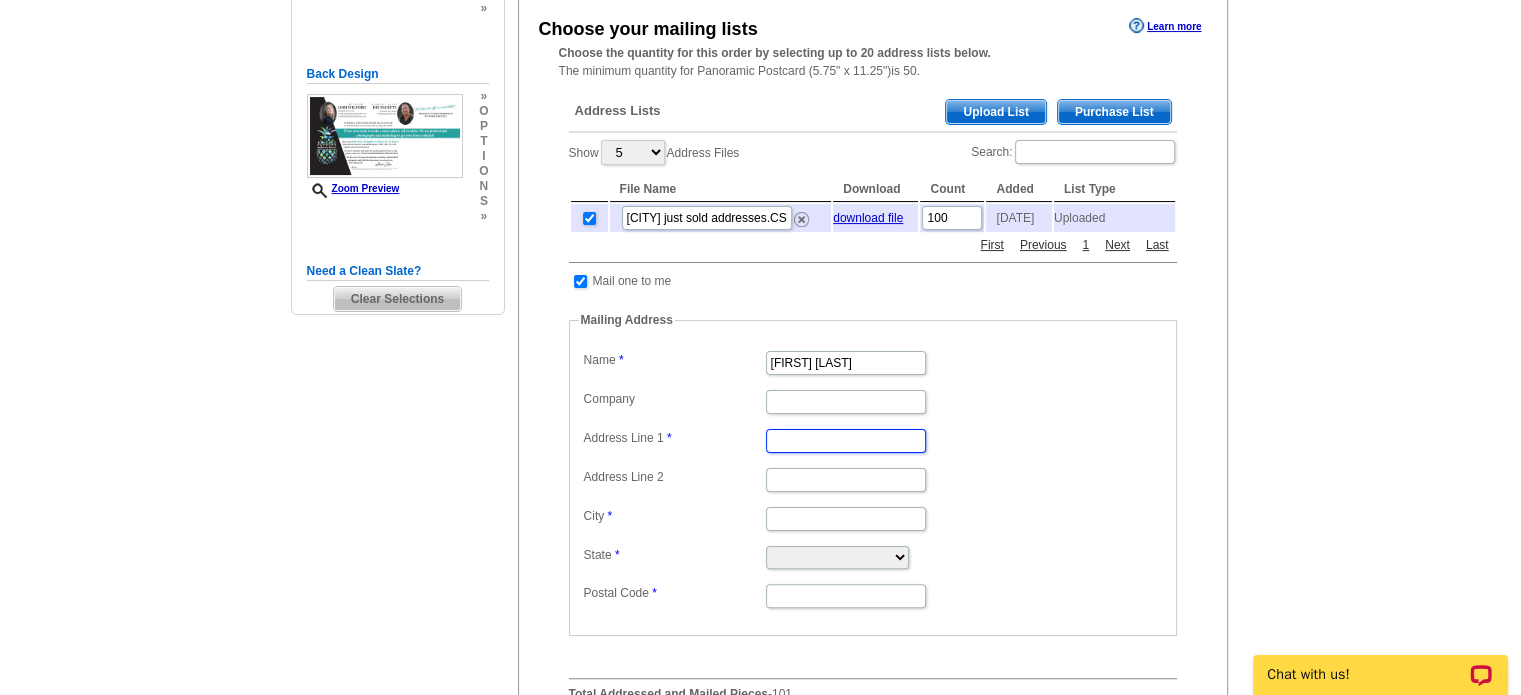 type on "St Johns" 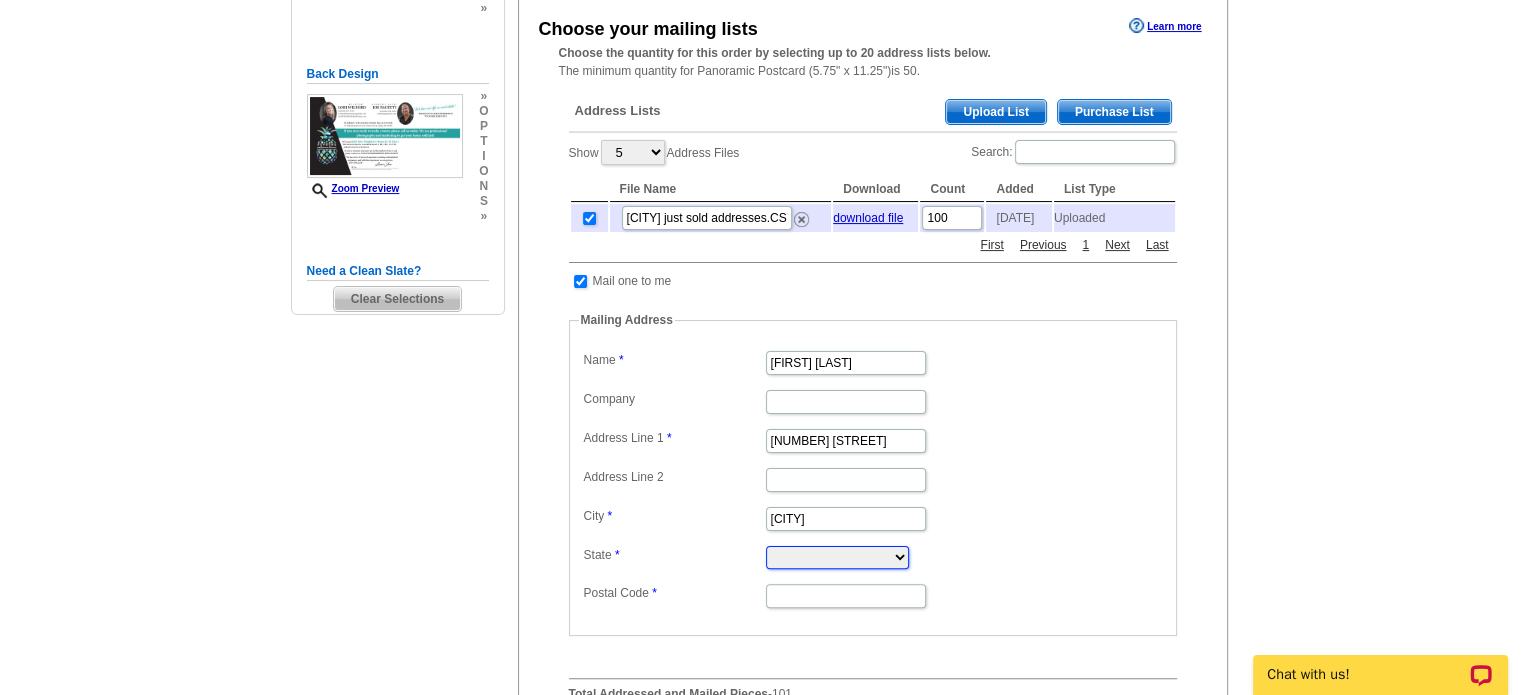 select on "FL" 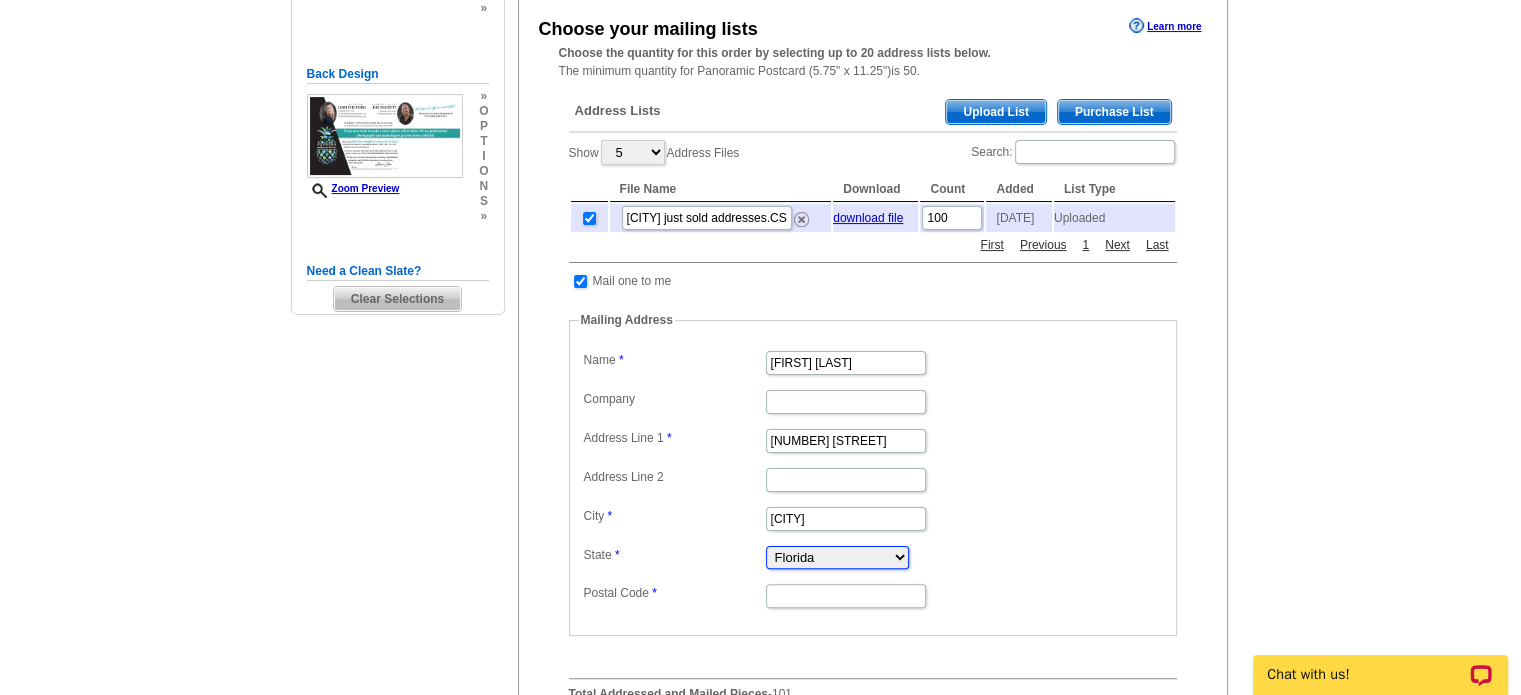 type on "32259" 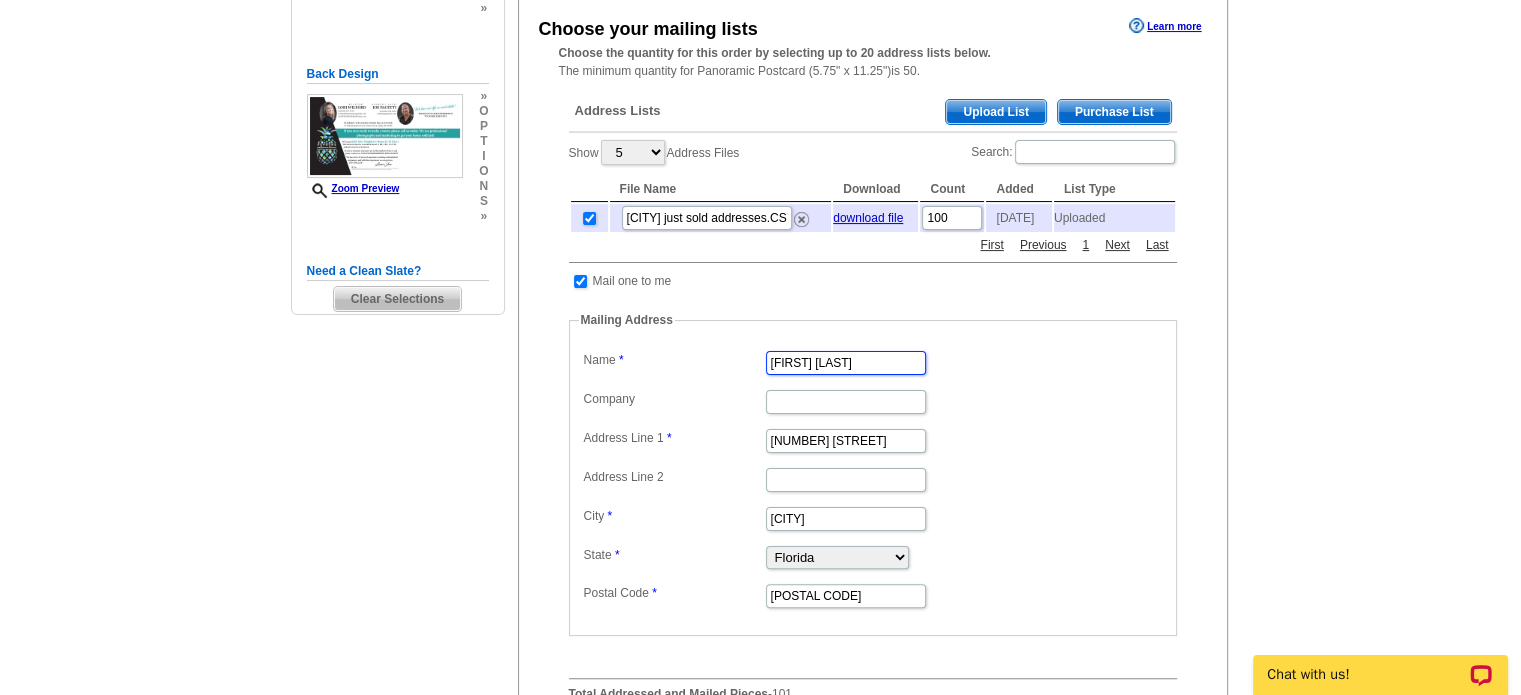scroll, scrollTop: 0, scrollLeft: 0, axis: both 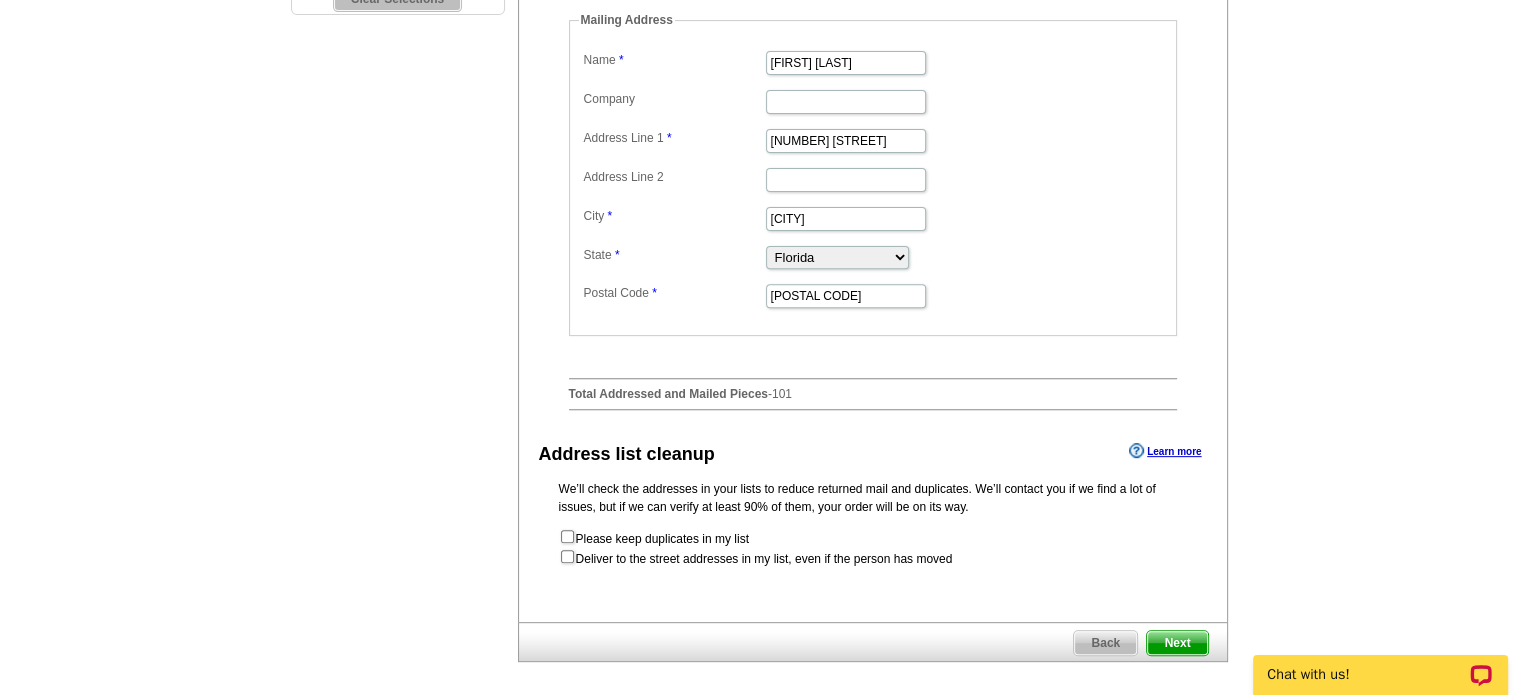 click on "Next" at bounding box center (1177, 643) 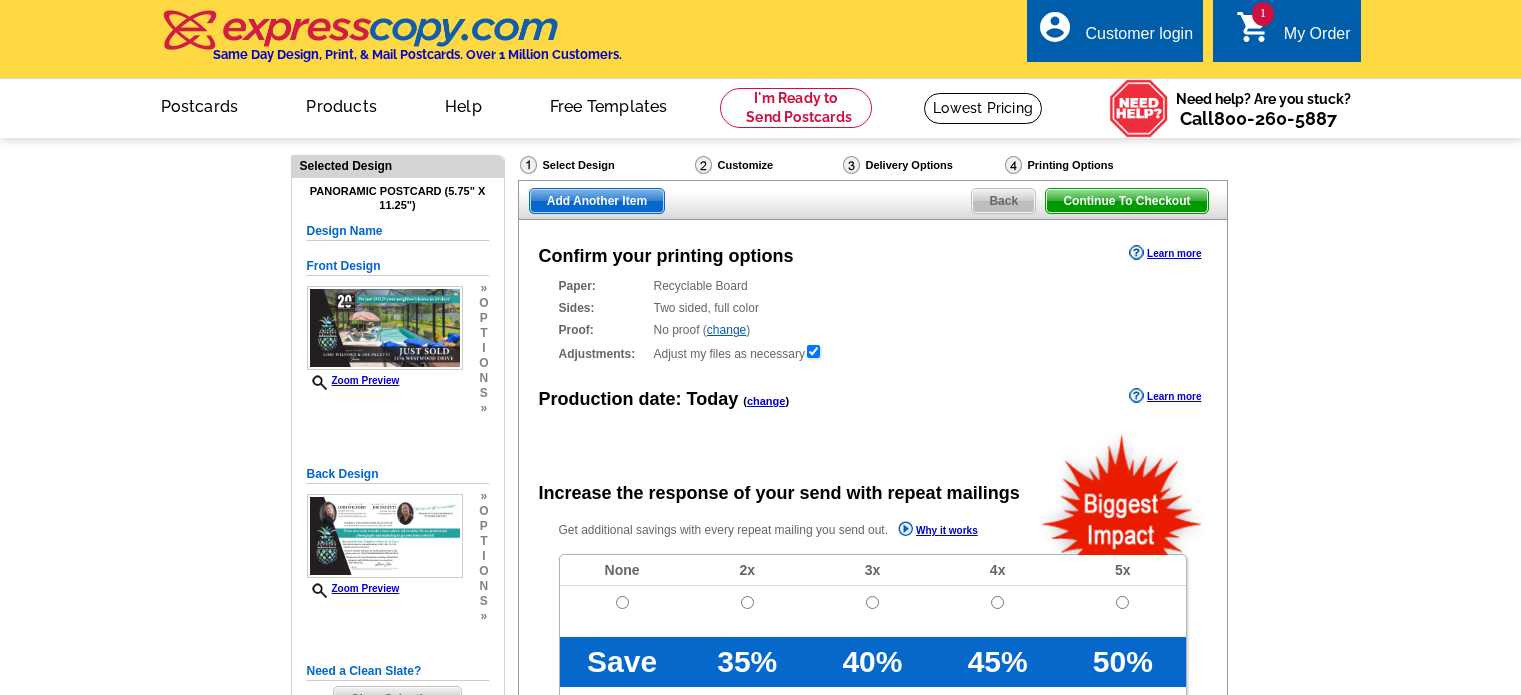 scroll, scrollTop: 0, scrollLeft: 0, axis: both 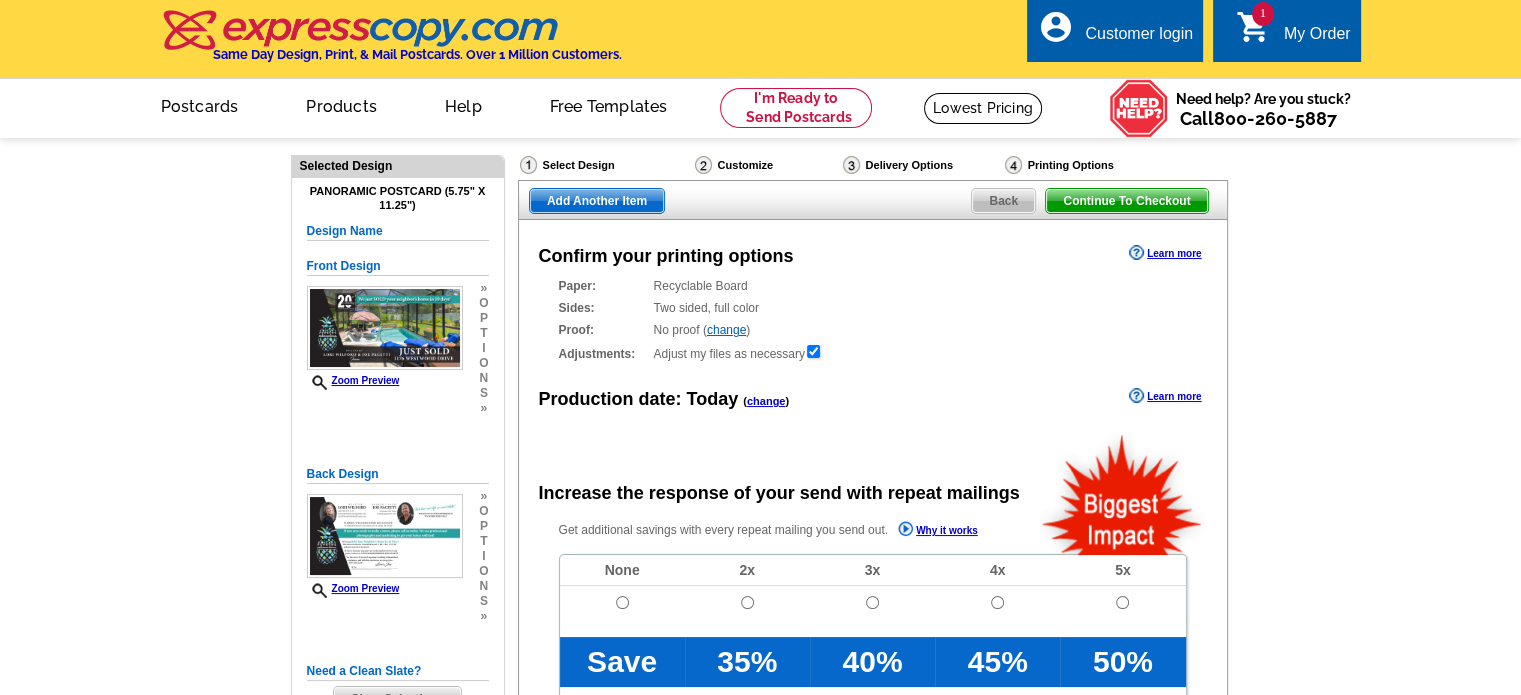 radio on "false" 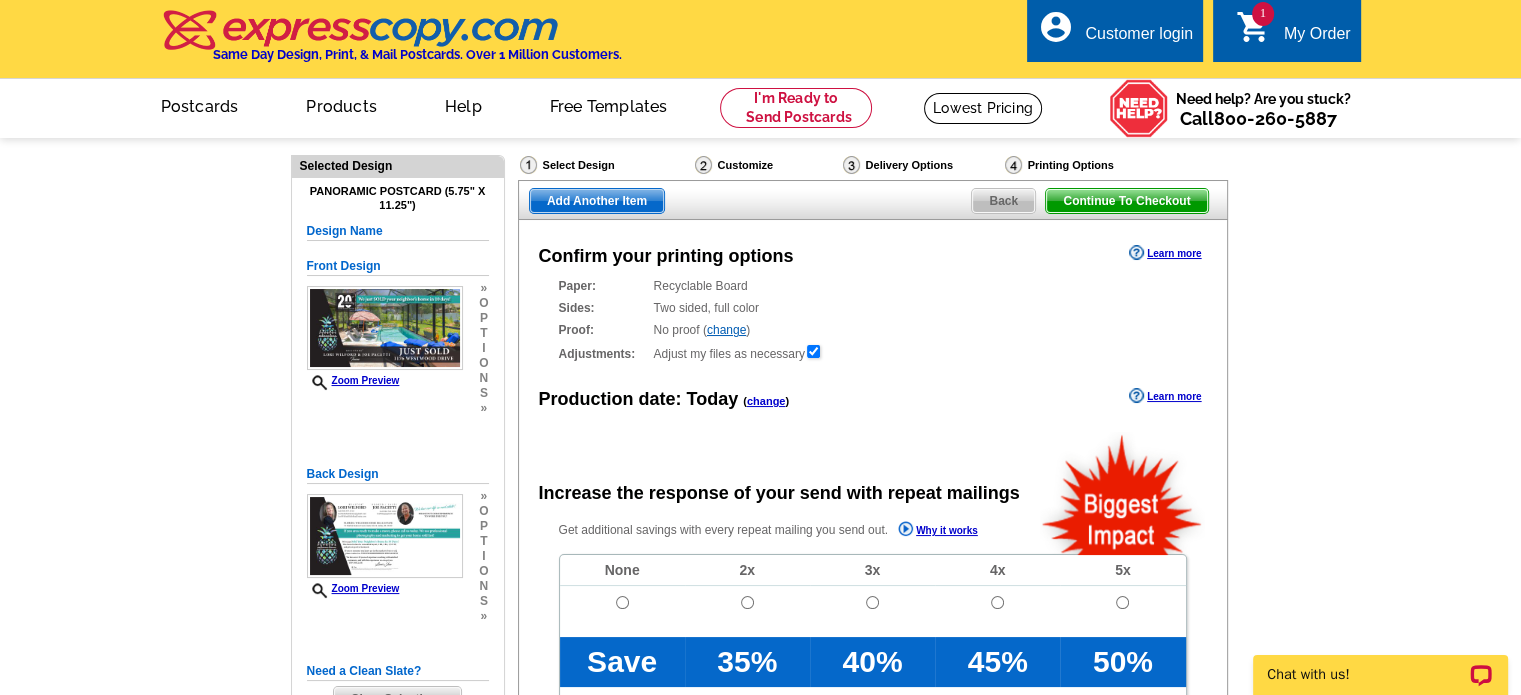 scroll, scrollTop: 0, scrollLeft: 0, axis: both 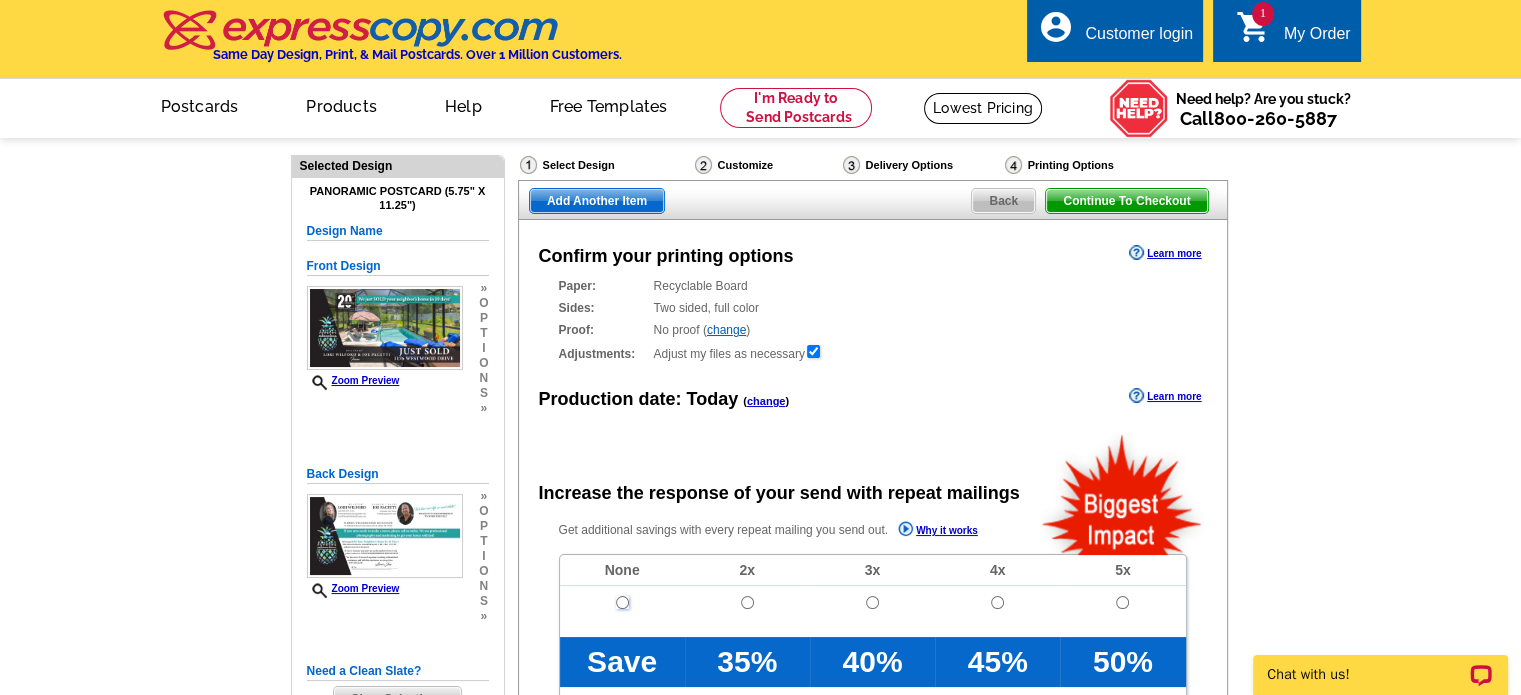 drag, startPoint x: 620, startPoint y: 603, endPoint x: 759, endPoint y: 558, distance: 146.1027 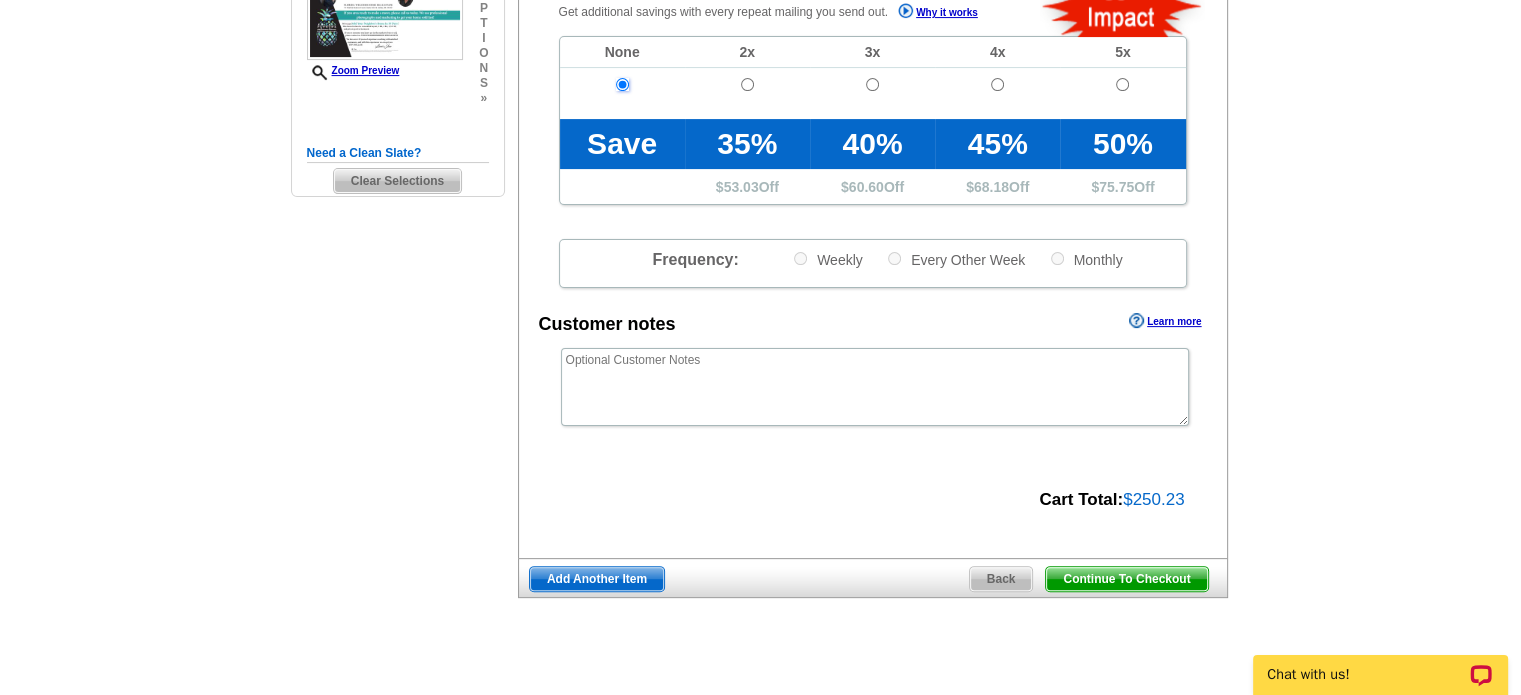 scroll, scrollTop: 600, scrollLeft: 0, axis: vertical 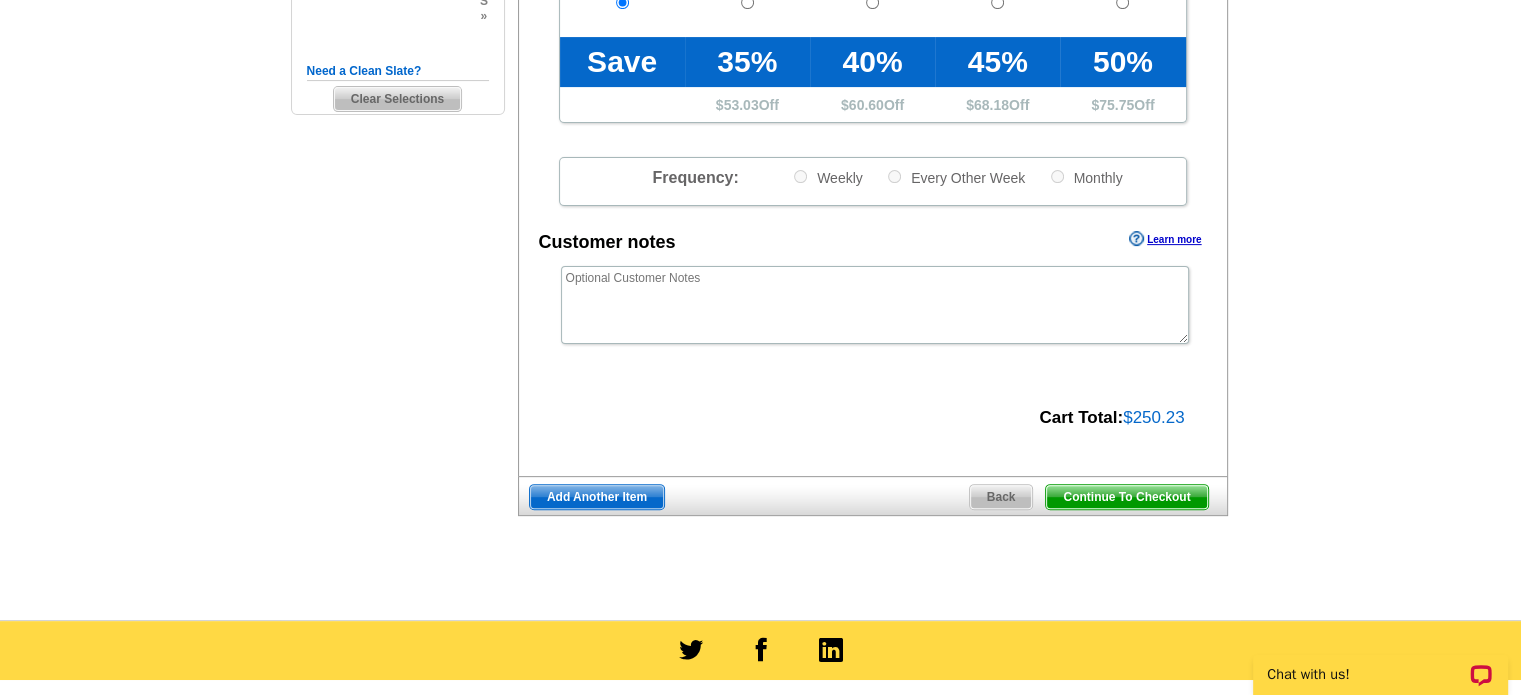 click on "Continue To Checkout" at bounding box center [1126, 497] 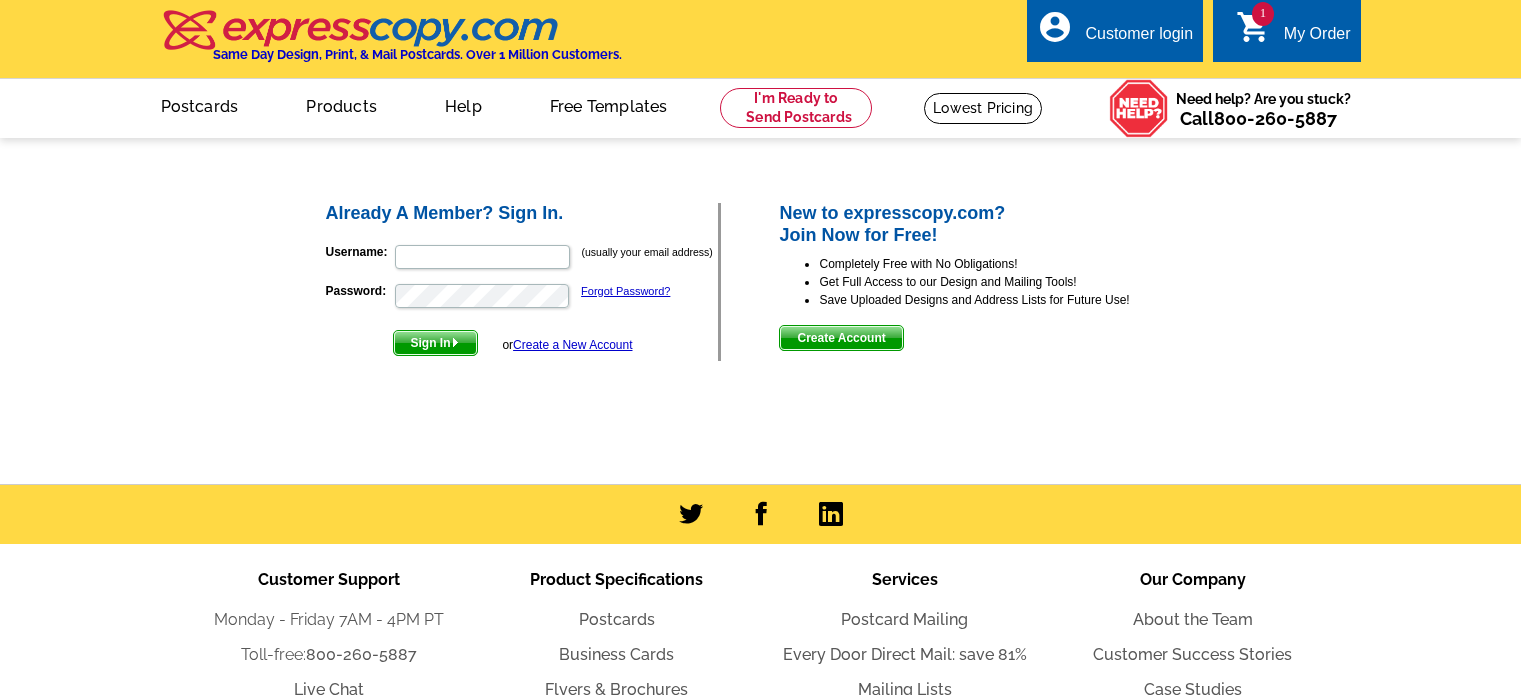 scroll, scrollTop: 0, scrollLeft: 0, axis: both 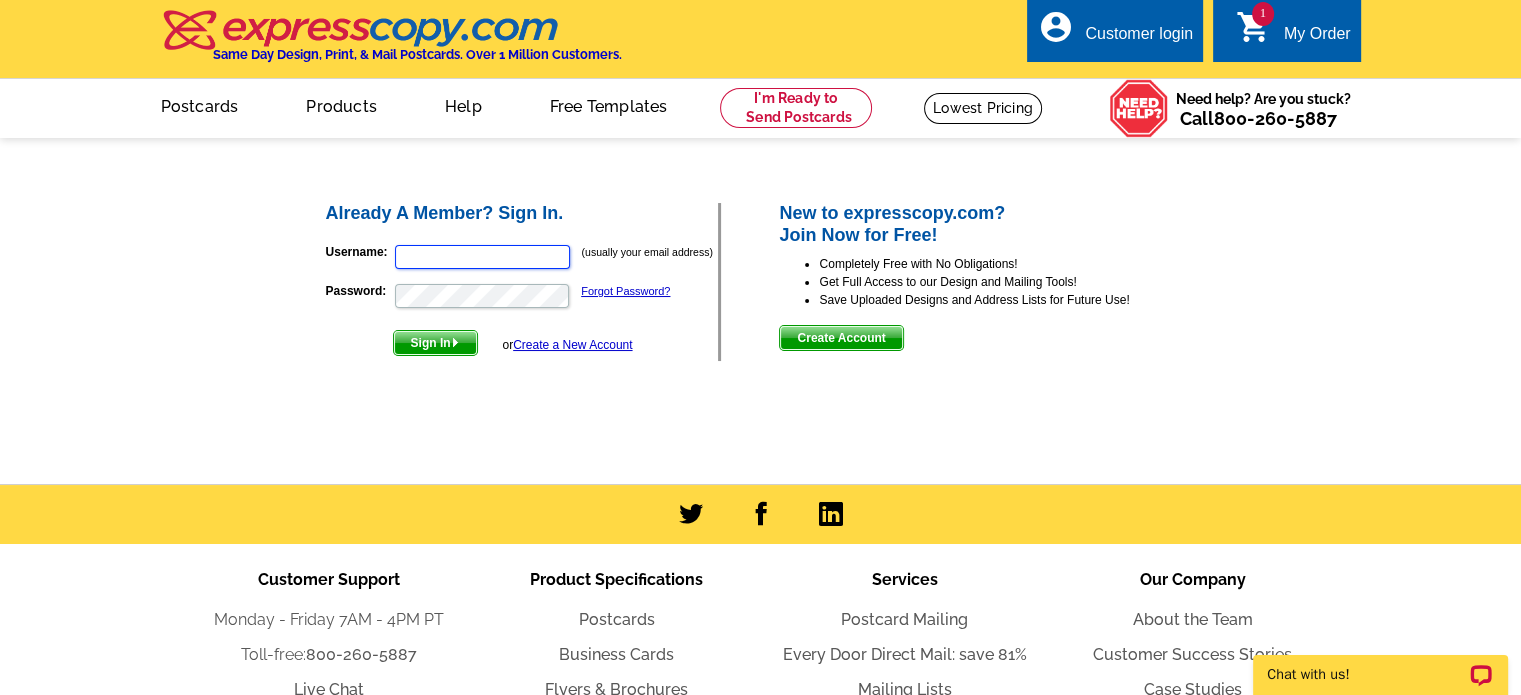 type on "[EMAIL]" 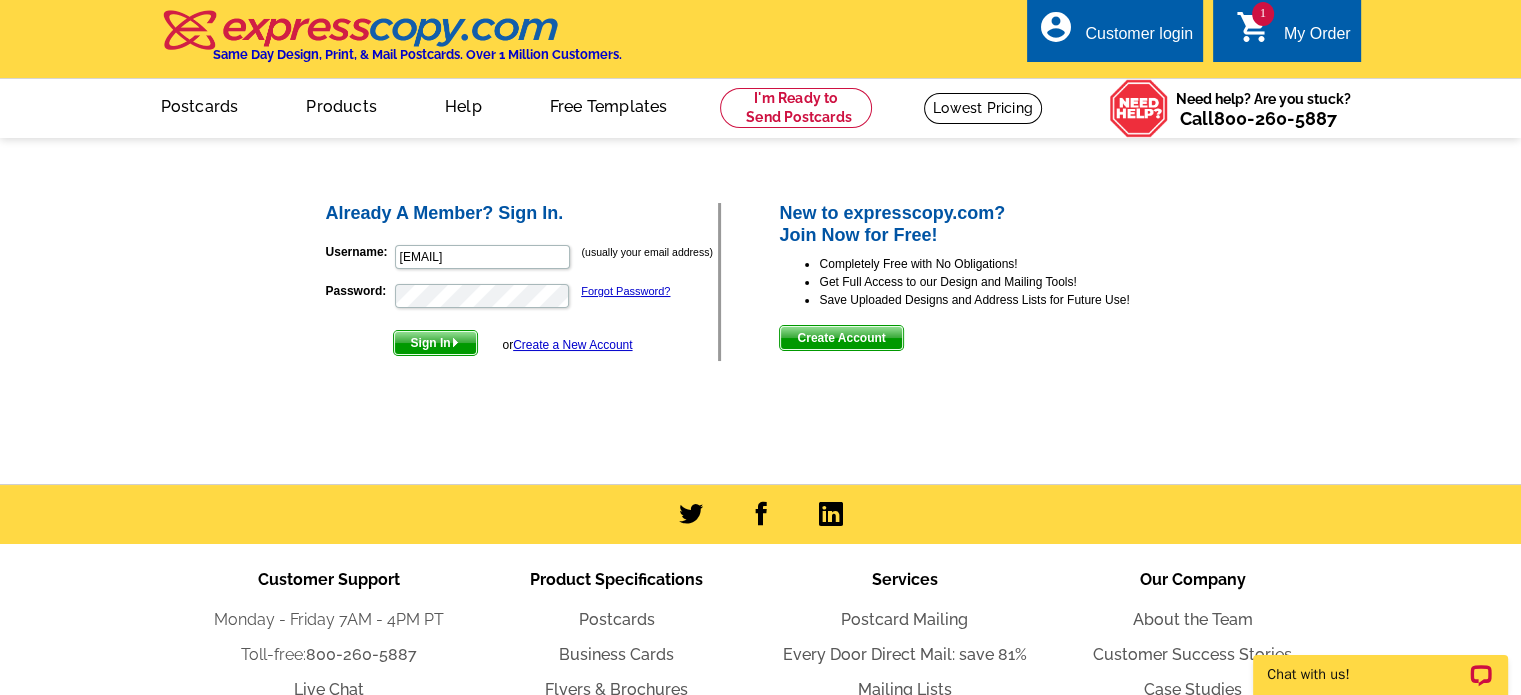 click on "Customer login" at bounding box center [1139, 39] 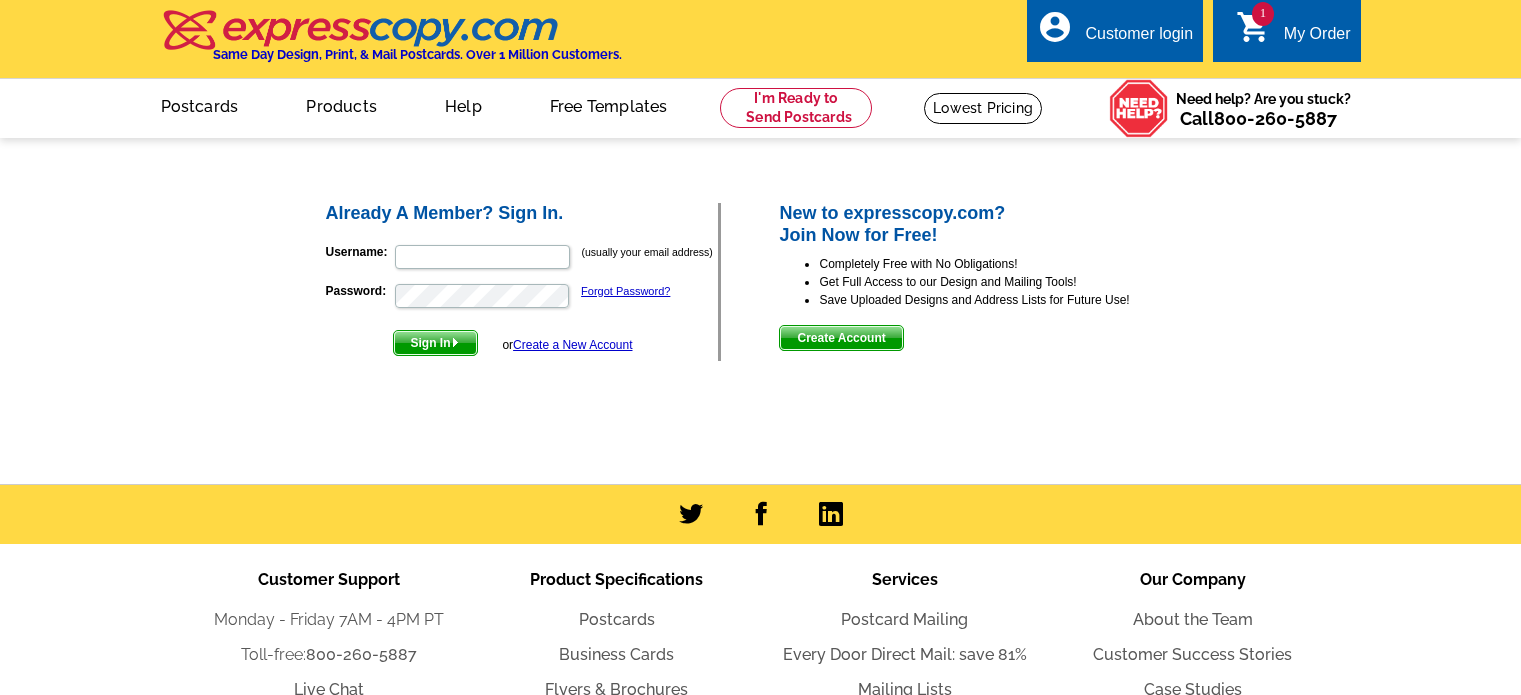 scroll, scrollTop: 0, scrollLeft: 0, axis: both 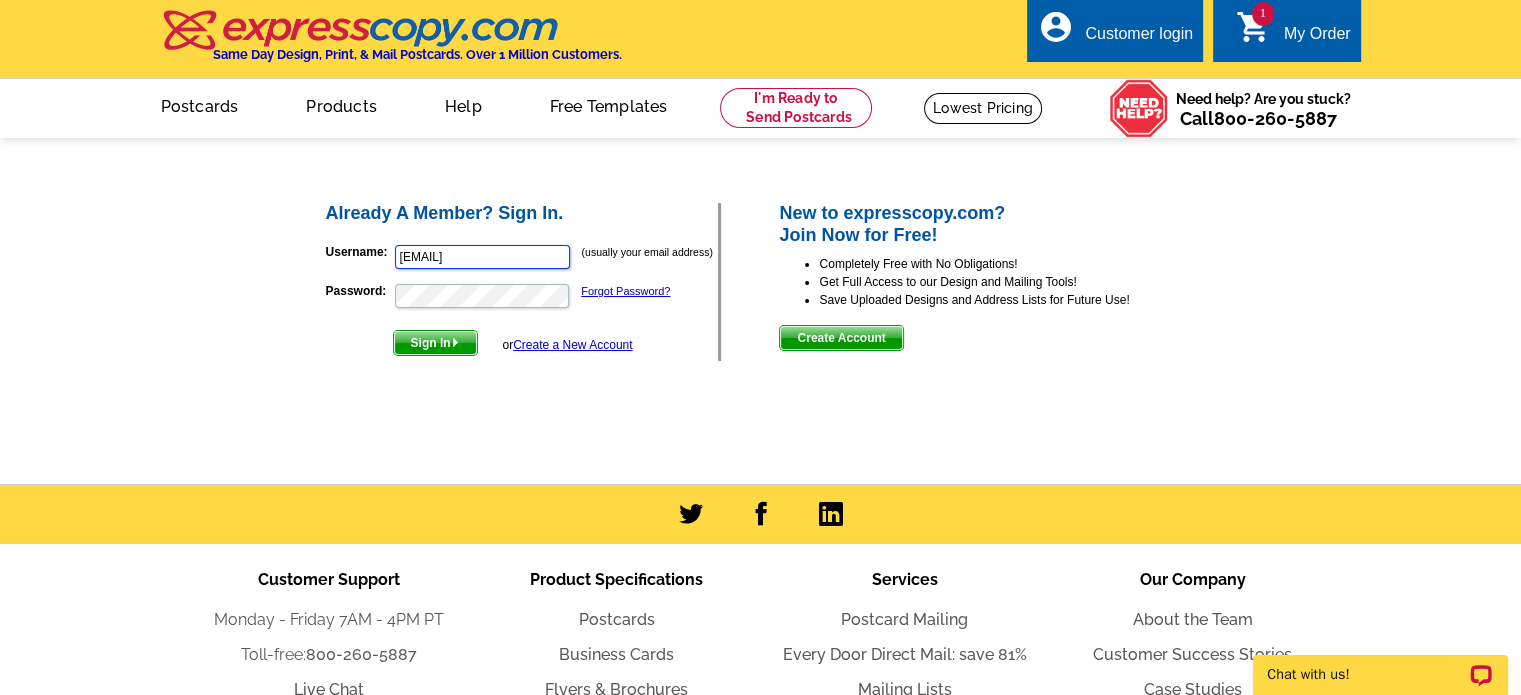 drag, startPoint x: 558, startPoint y: 257, endPoint x: 393, endPoint y: 261, distance: 165.04848 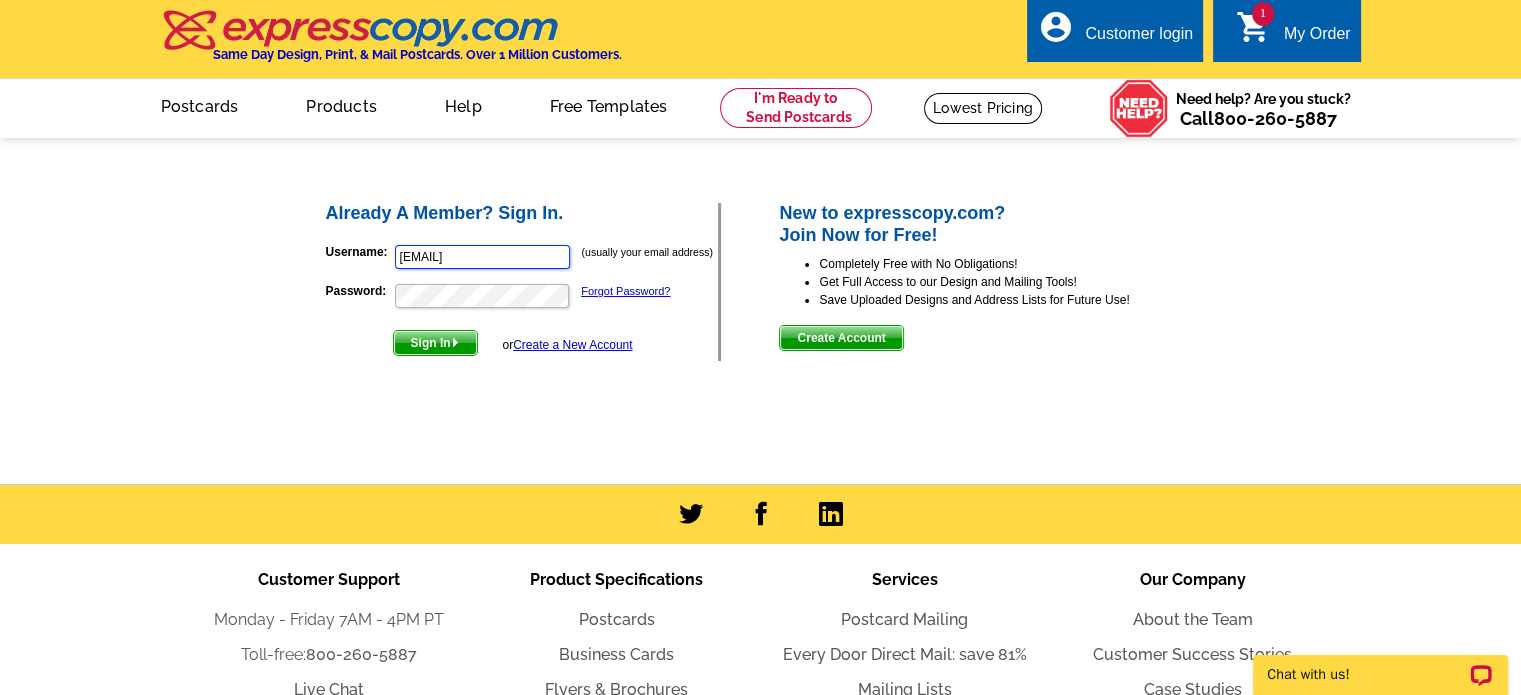 click on "Username:  marketingcbpp1@gmail.com
(usually your email address)" at bounding box center (522, 257) 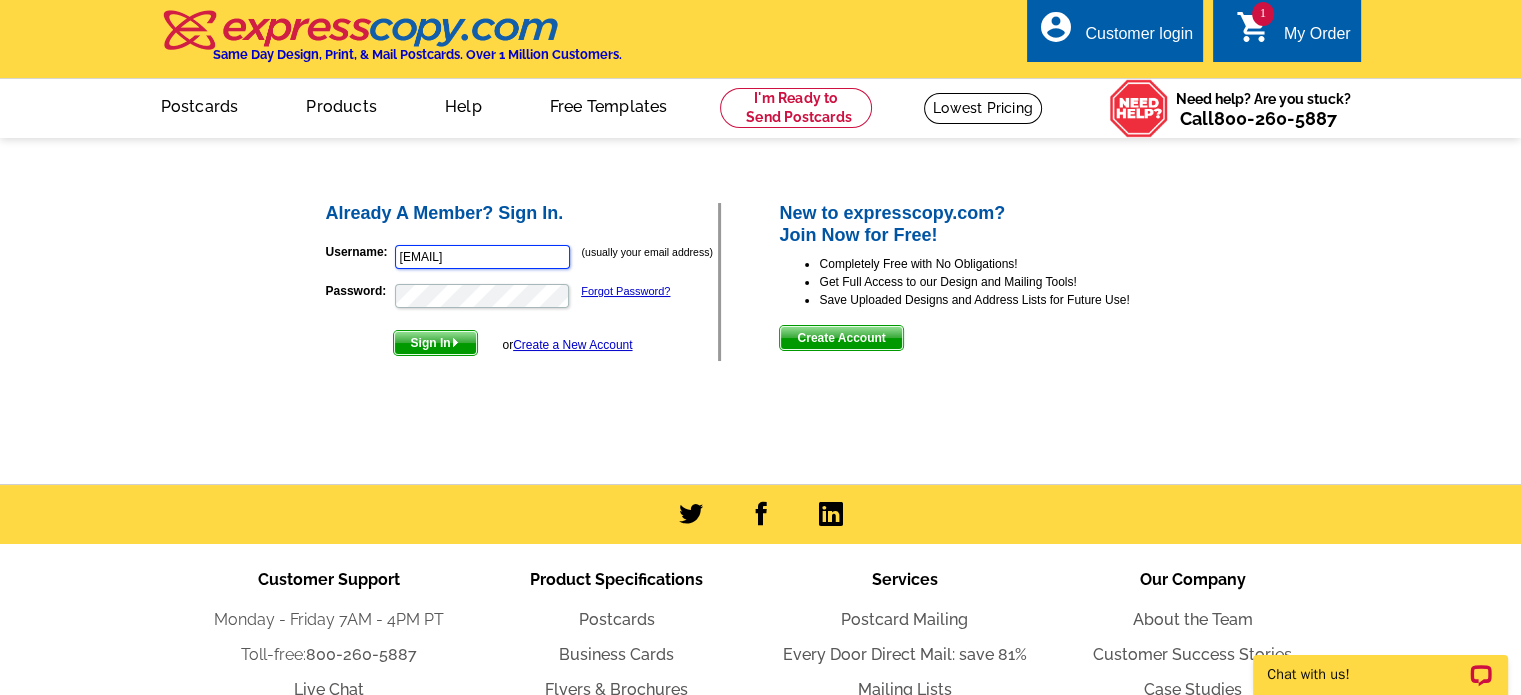 type on "LisaKellyCreative@[EMAIL]" 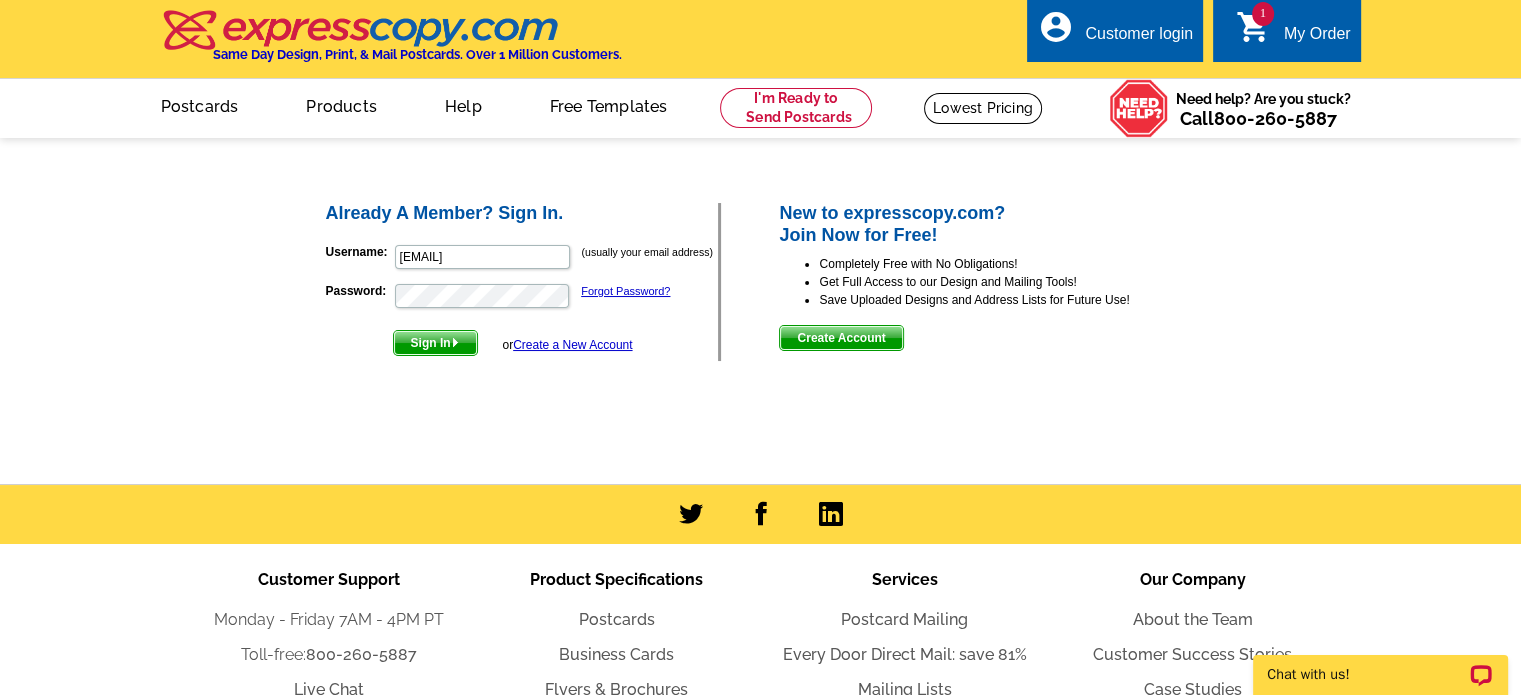 click on "Sign In" at bounding box center [435, 343] 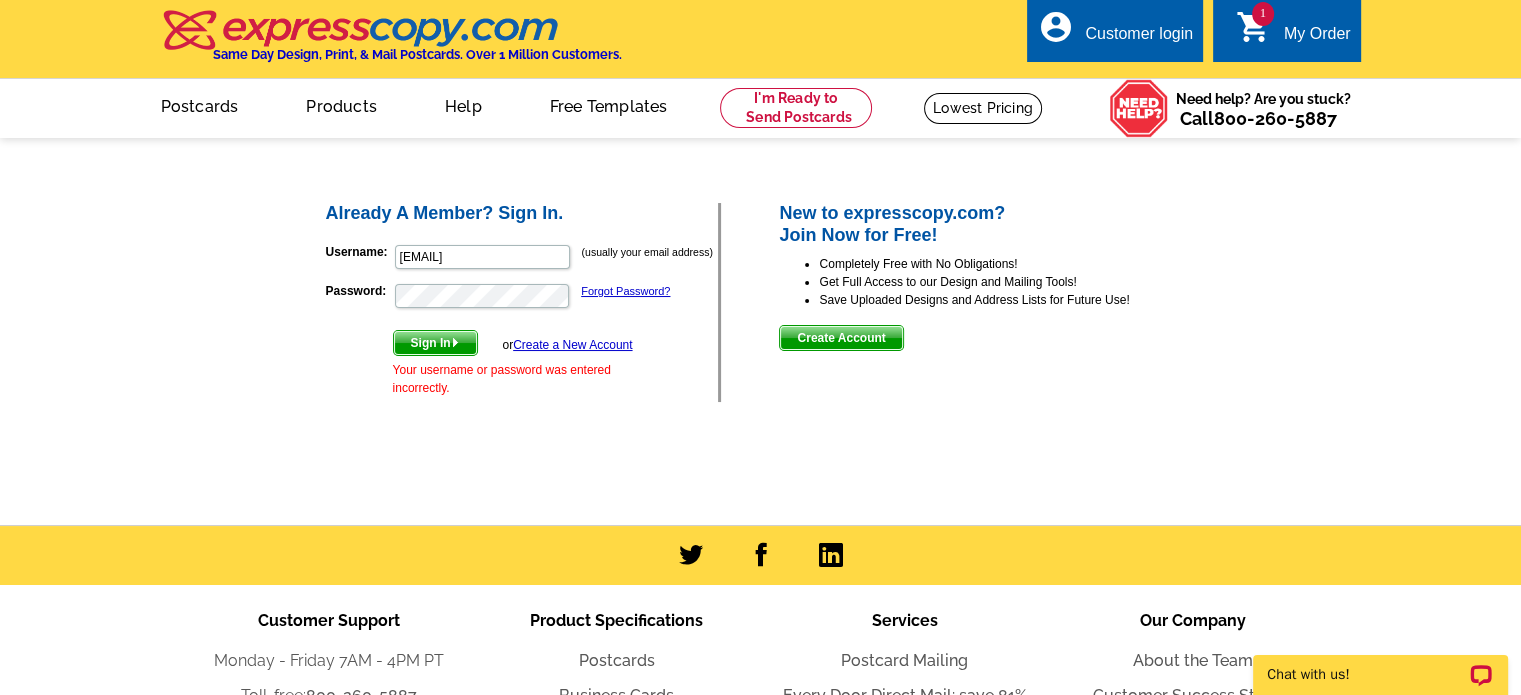 click on "account_circle
Customer login" at bounding box center [1115, 30] 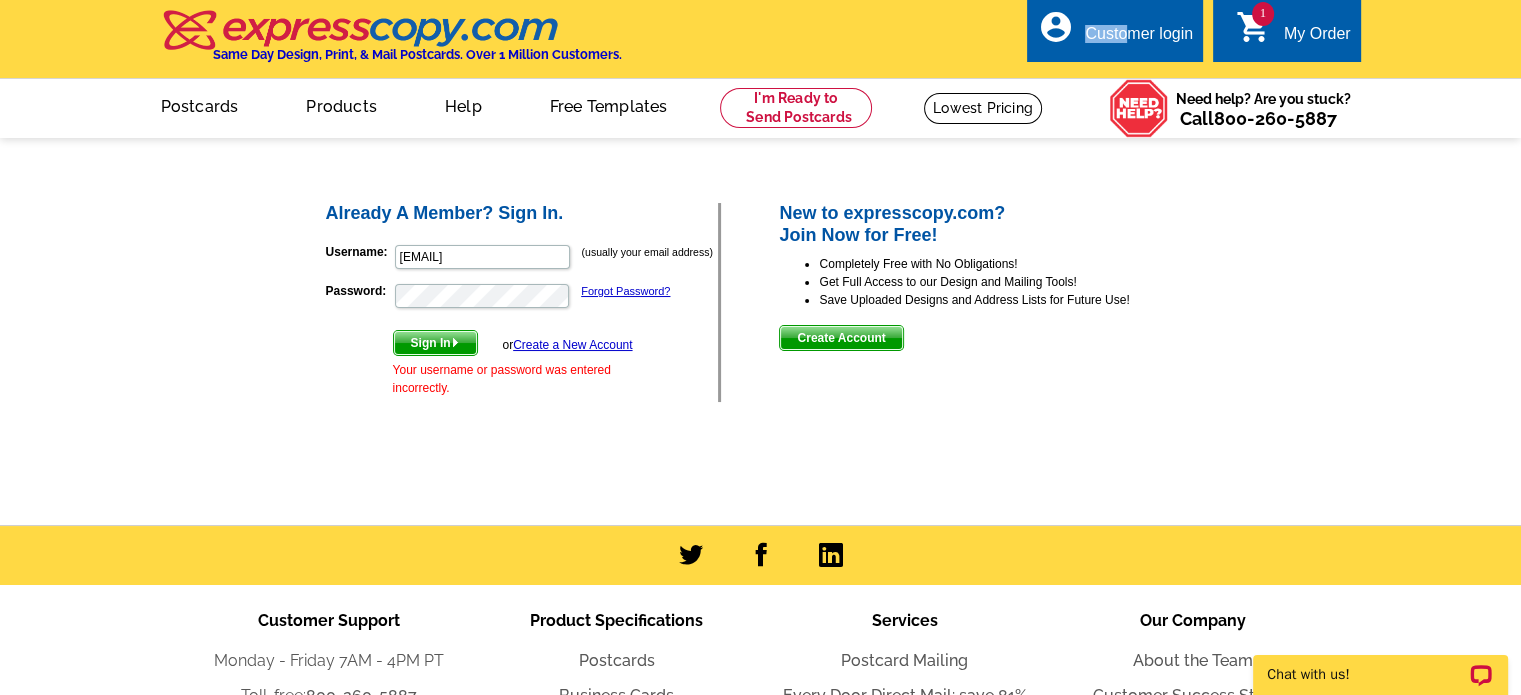 click on "Customer login" at bounding box center (1139, 39) 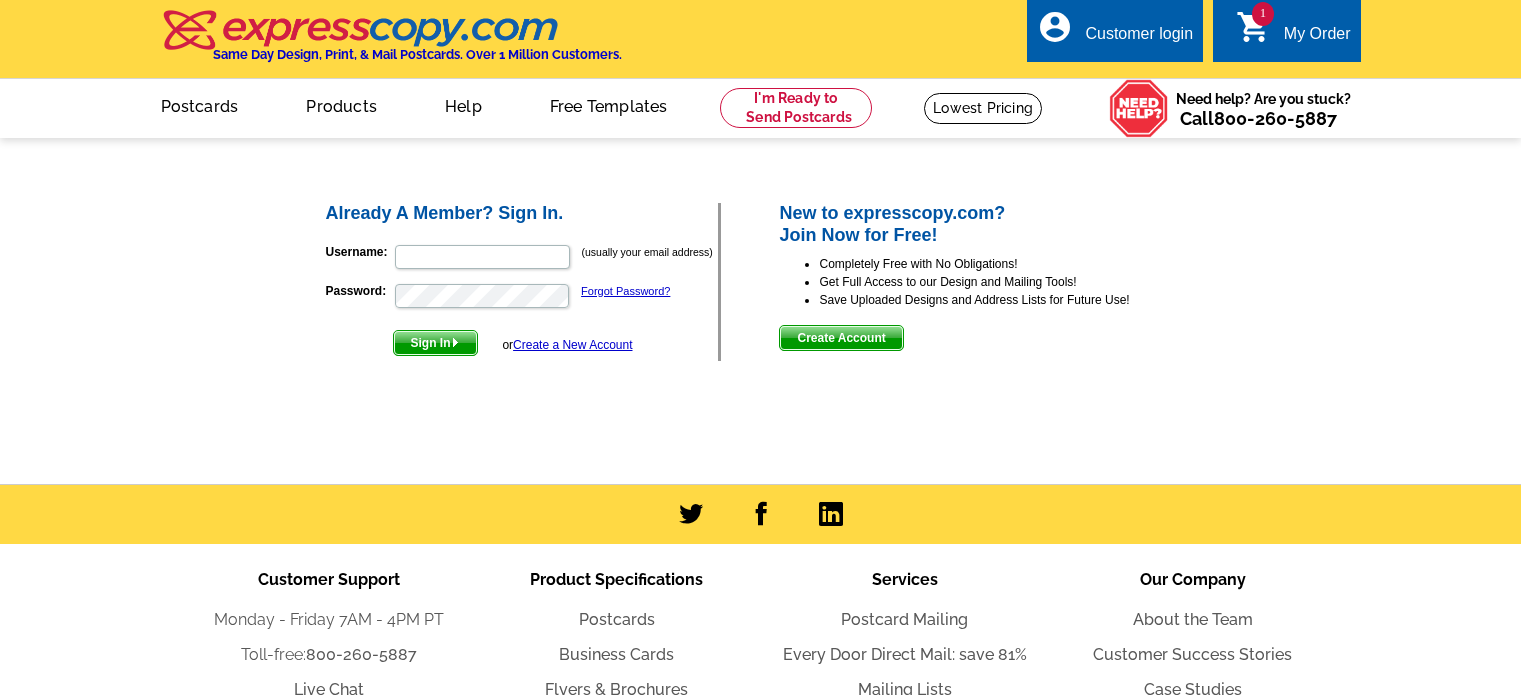 scroll, scrollTop: 0, scrollLeft: 0, axis: both 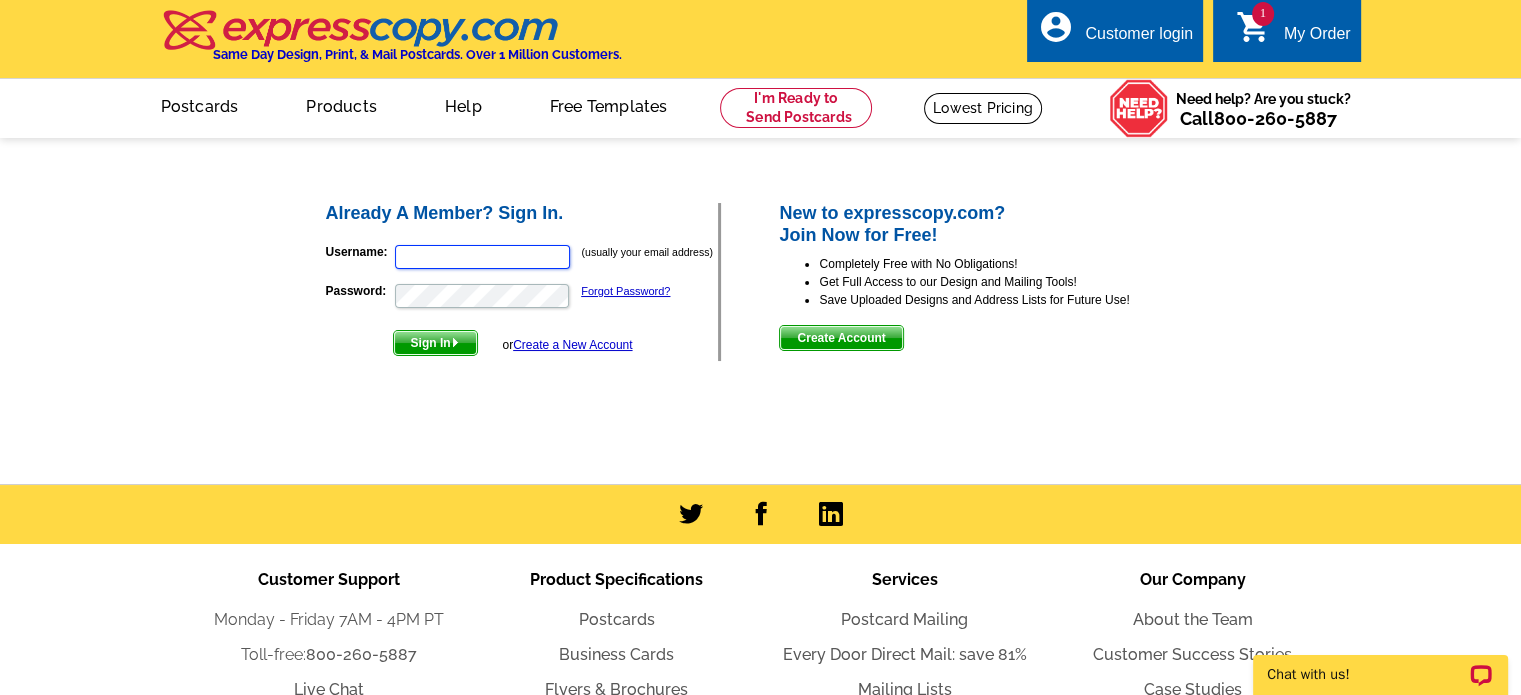 type on "LisaKellyCreative@[EMAIL]" 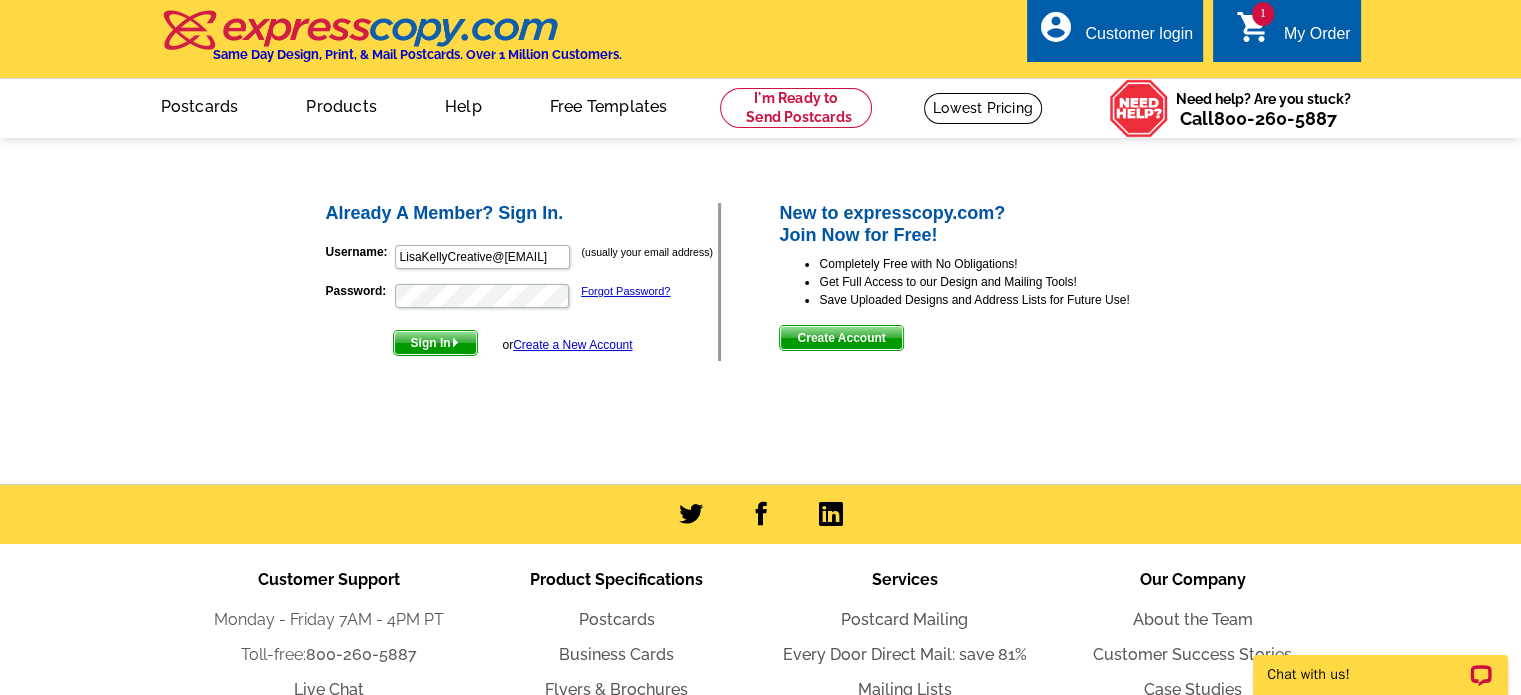 click on "Customer login" at bounding box center [1139, 39] 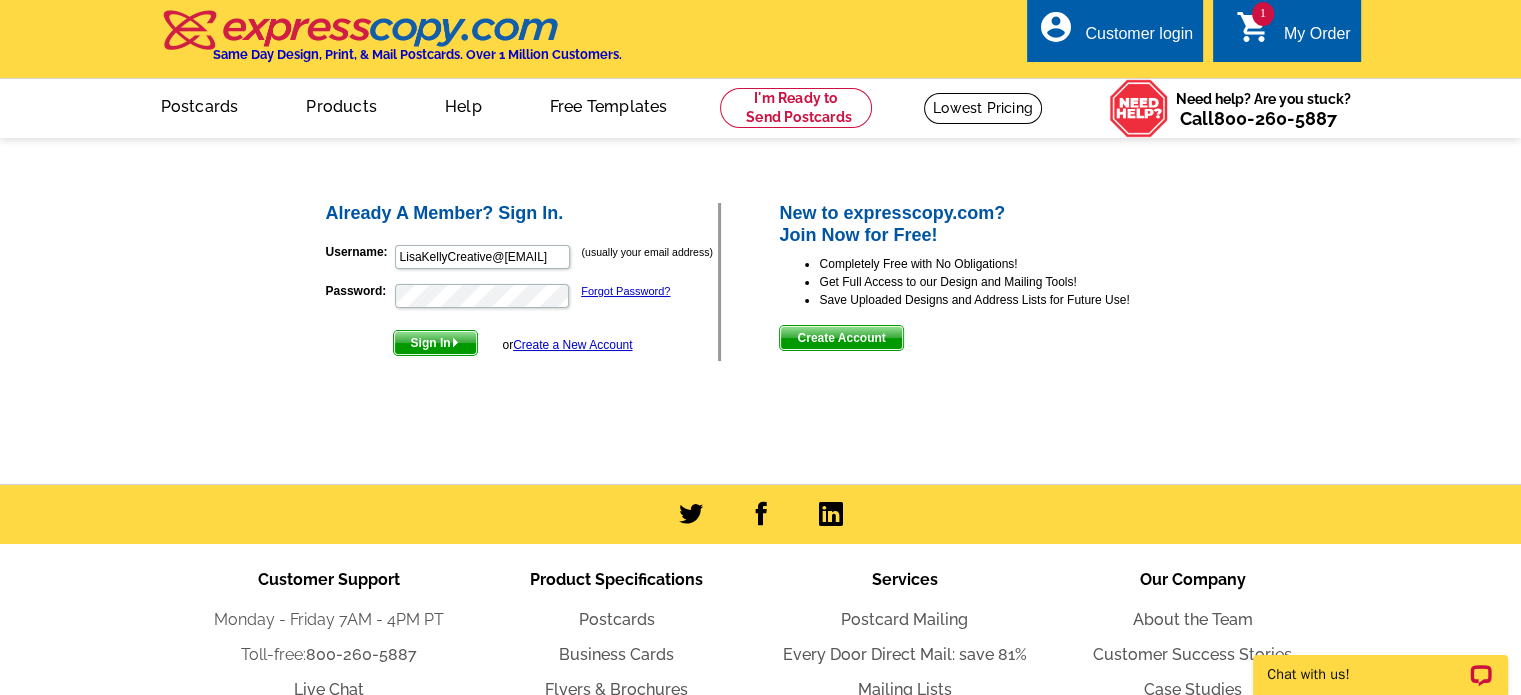 scroll, scrollTop: 0, scrollLeft: 0, axis: both 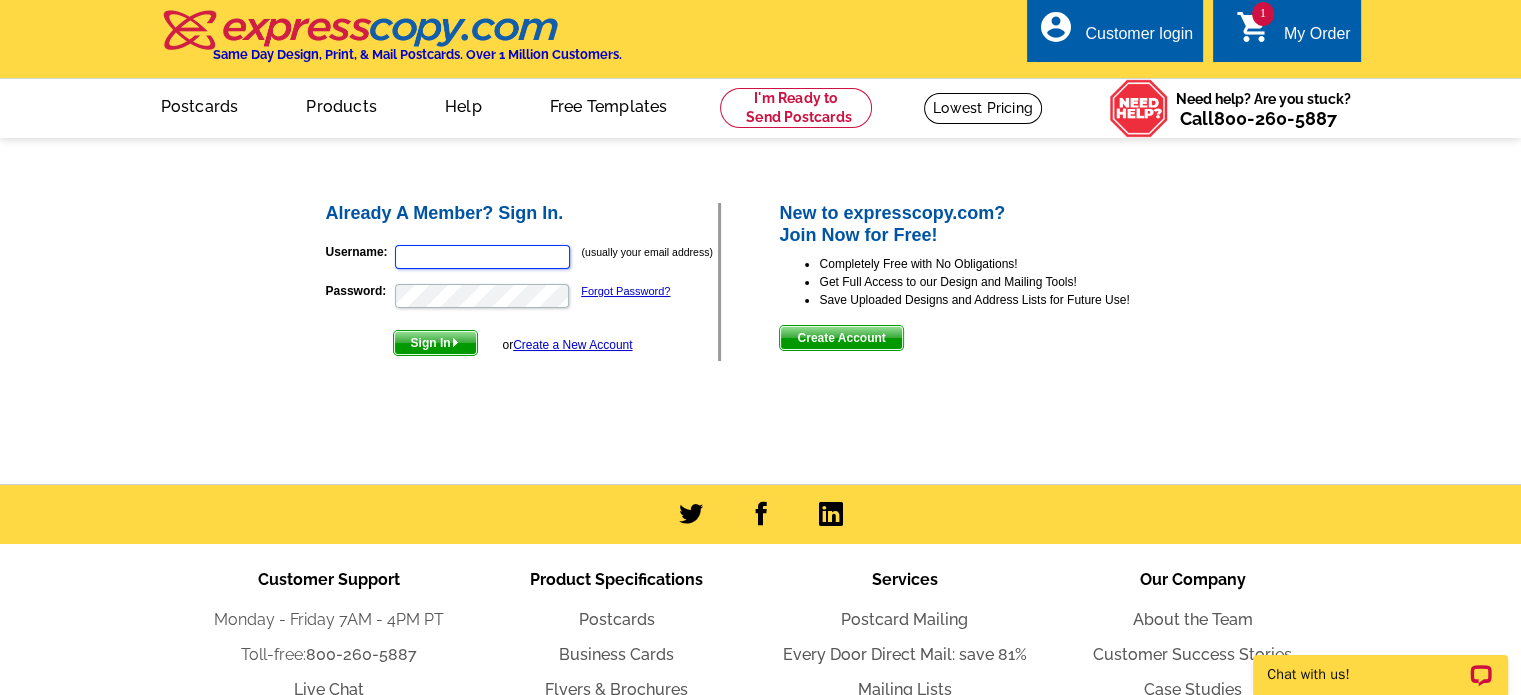 type on "LisaKellyCreative@[EMAIL]" 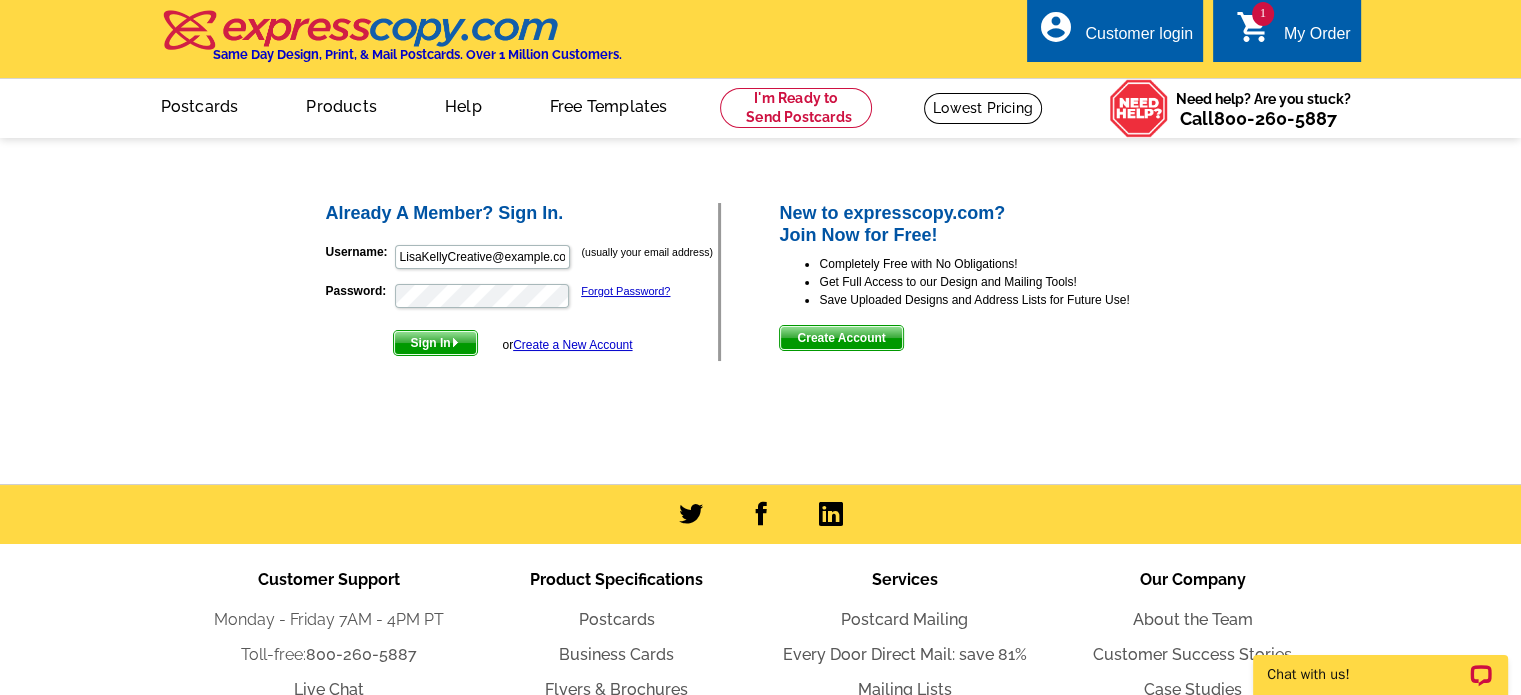 click on "Sign In" at bounding box center (435, 343) 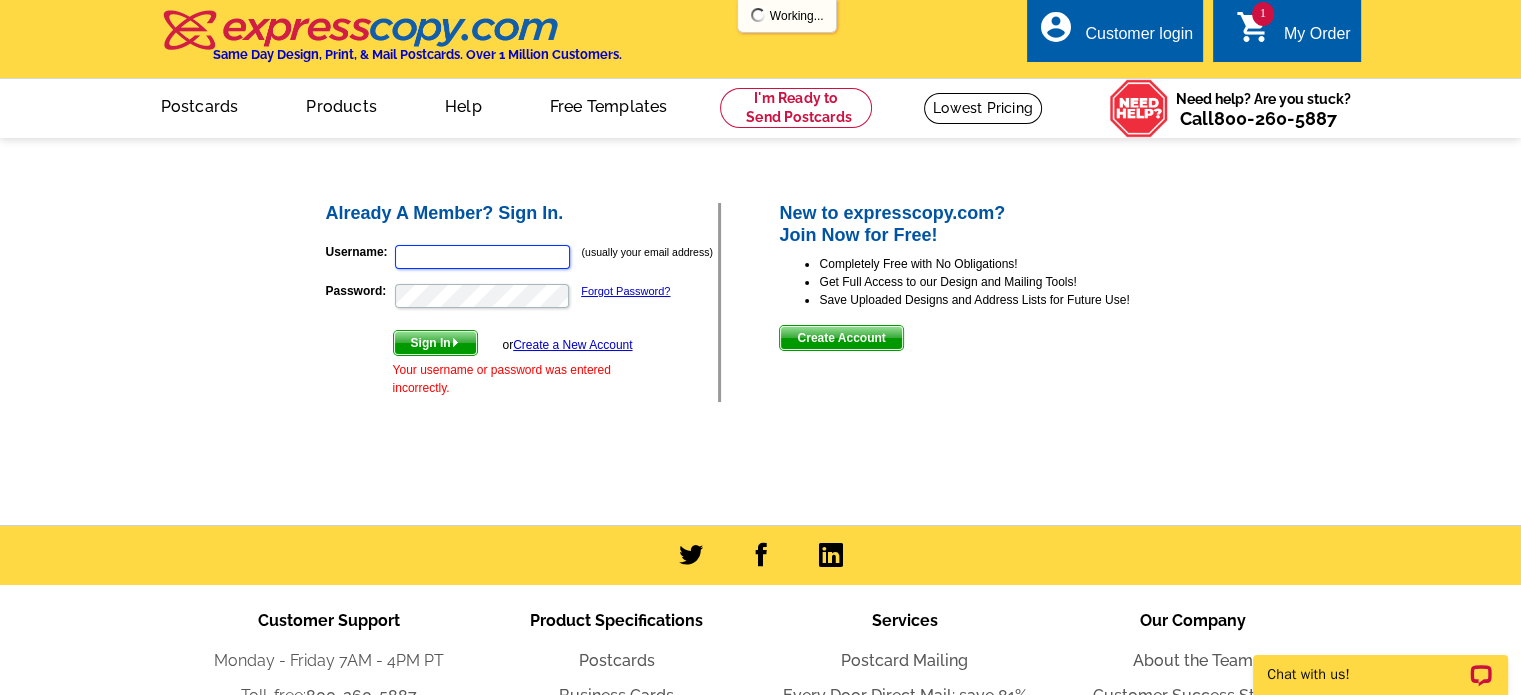 type on "LisaKellyCreative@[EMAIL]" 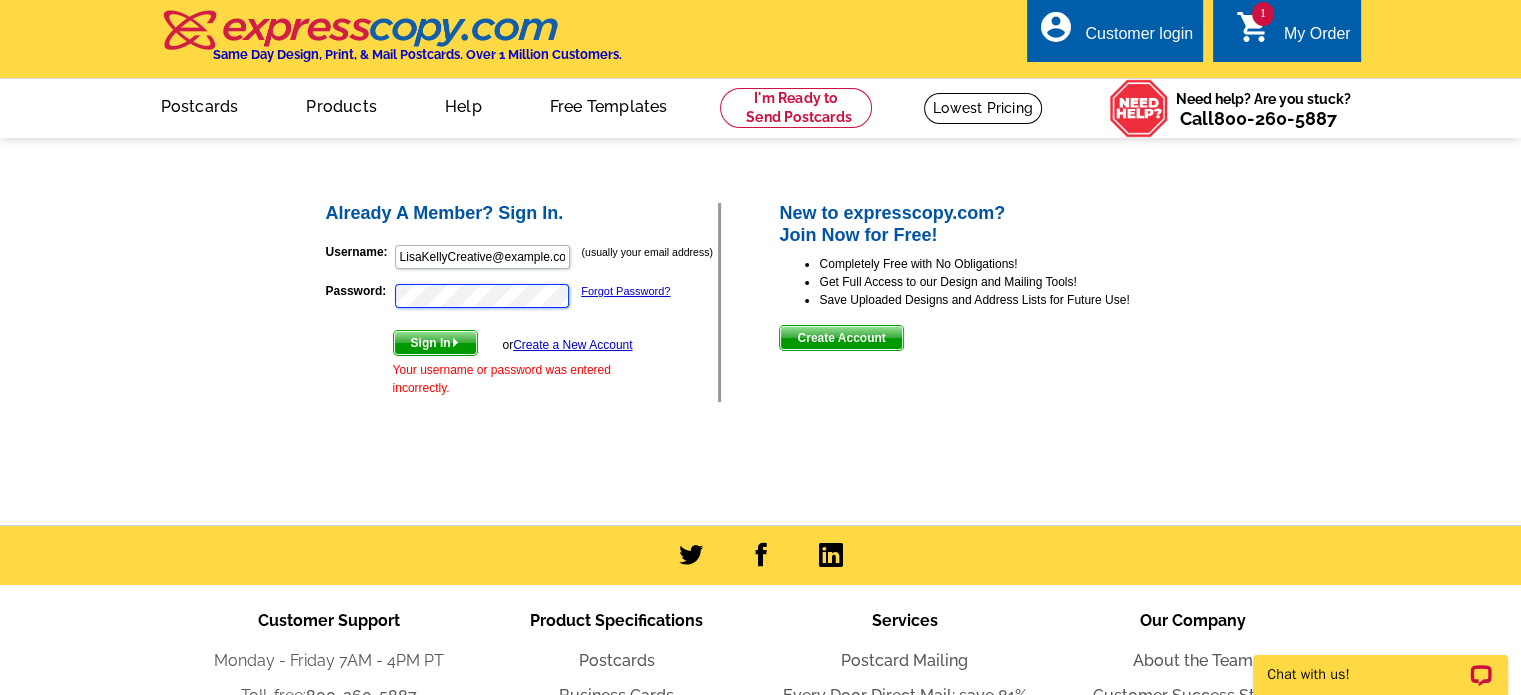 click on "Password:
Forgot
Password?" at bounding box center (522, 296) 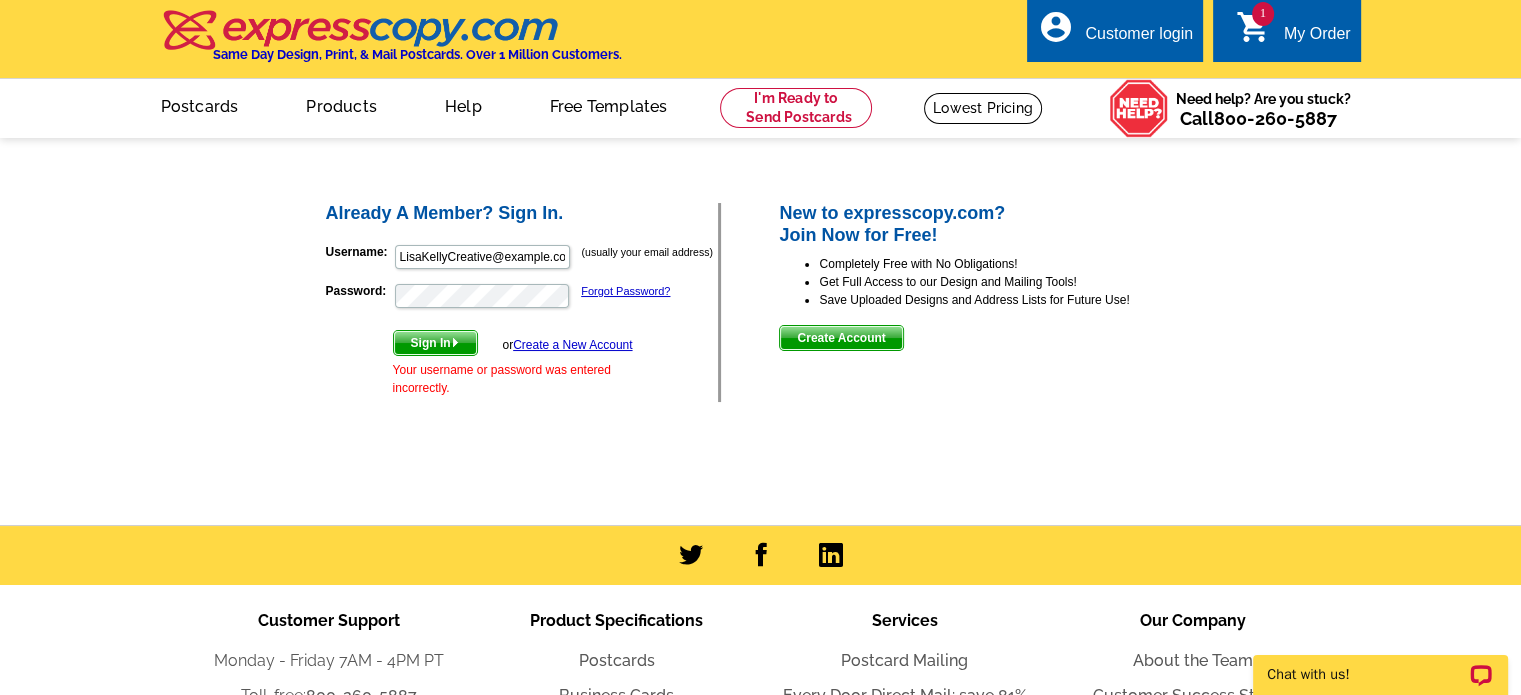 click on "Sign In" at bounding box center (435, 343) 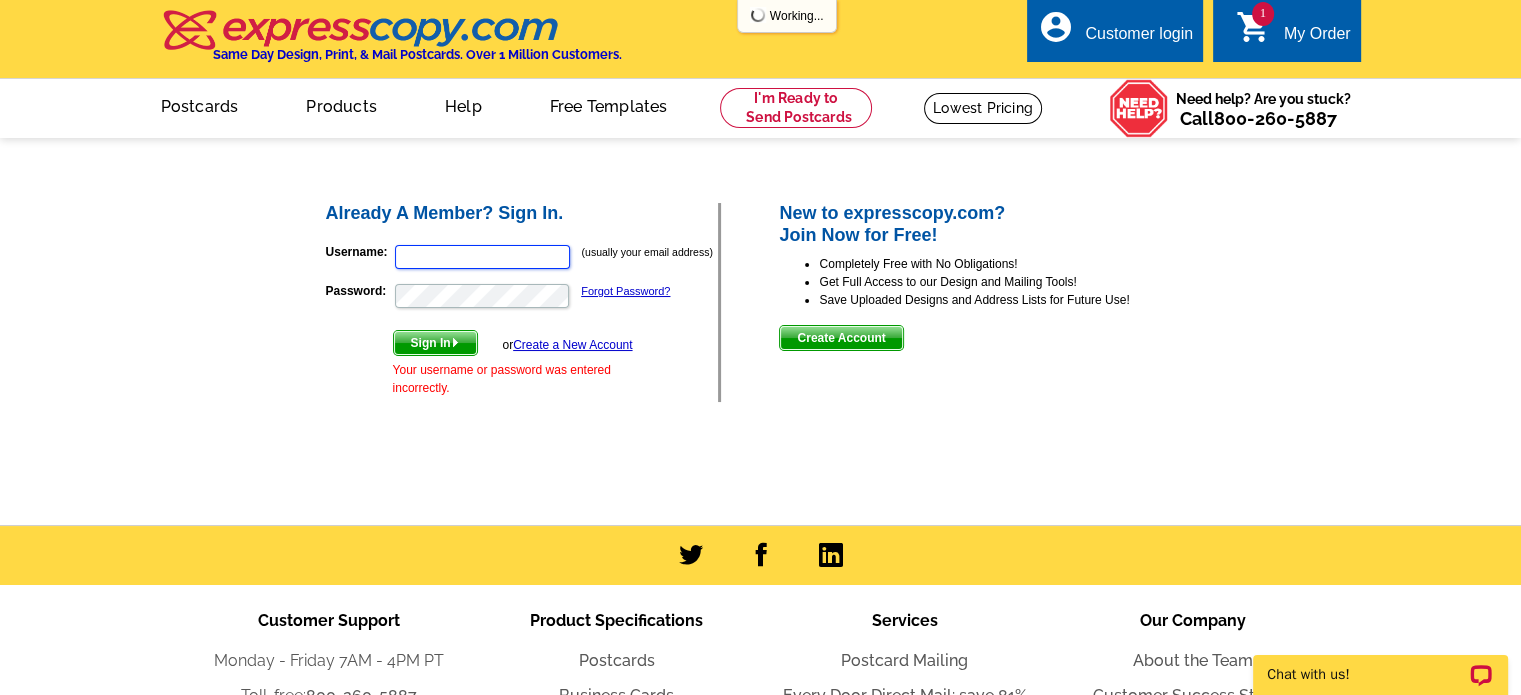 type on "LisaKellyCreative@[EMAIL]" 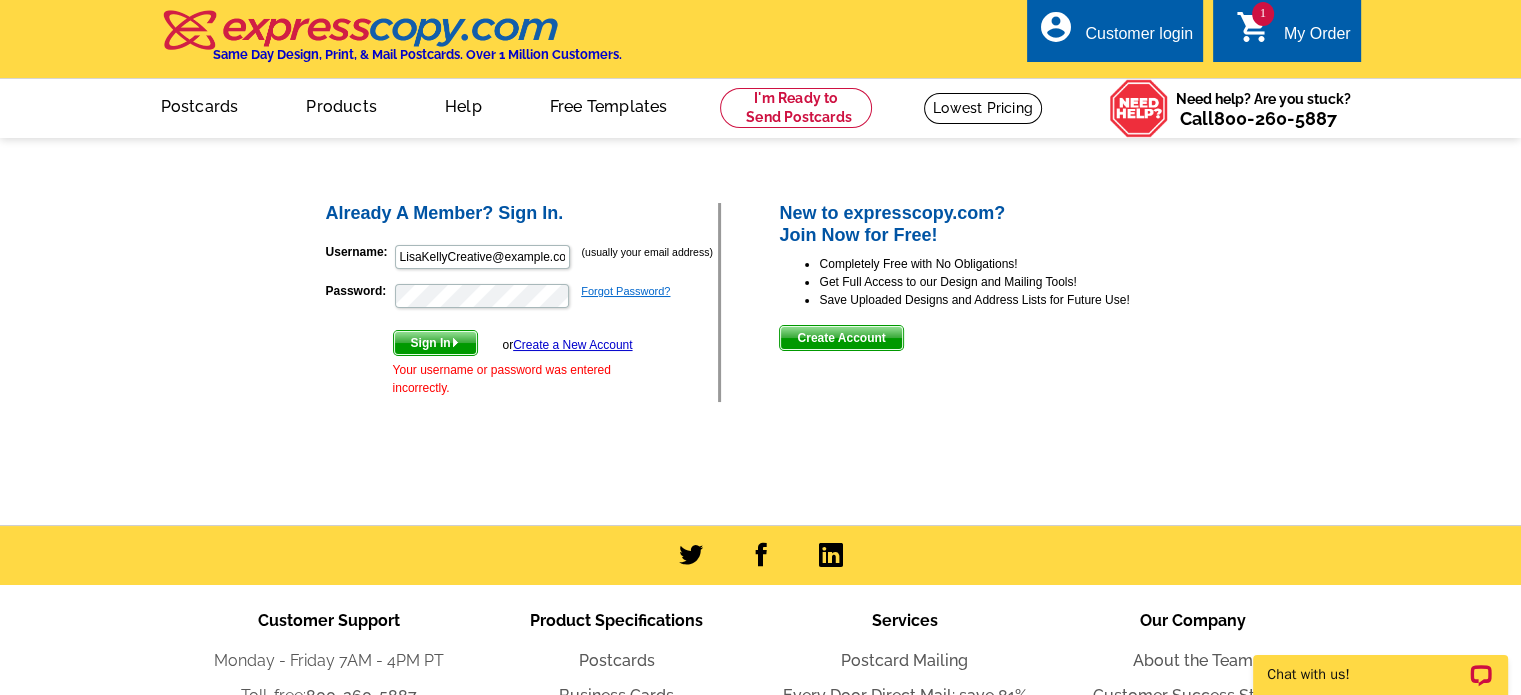 click on "Forgot
Password?" at bounding box center (625, 291) 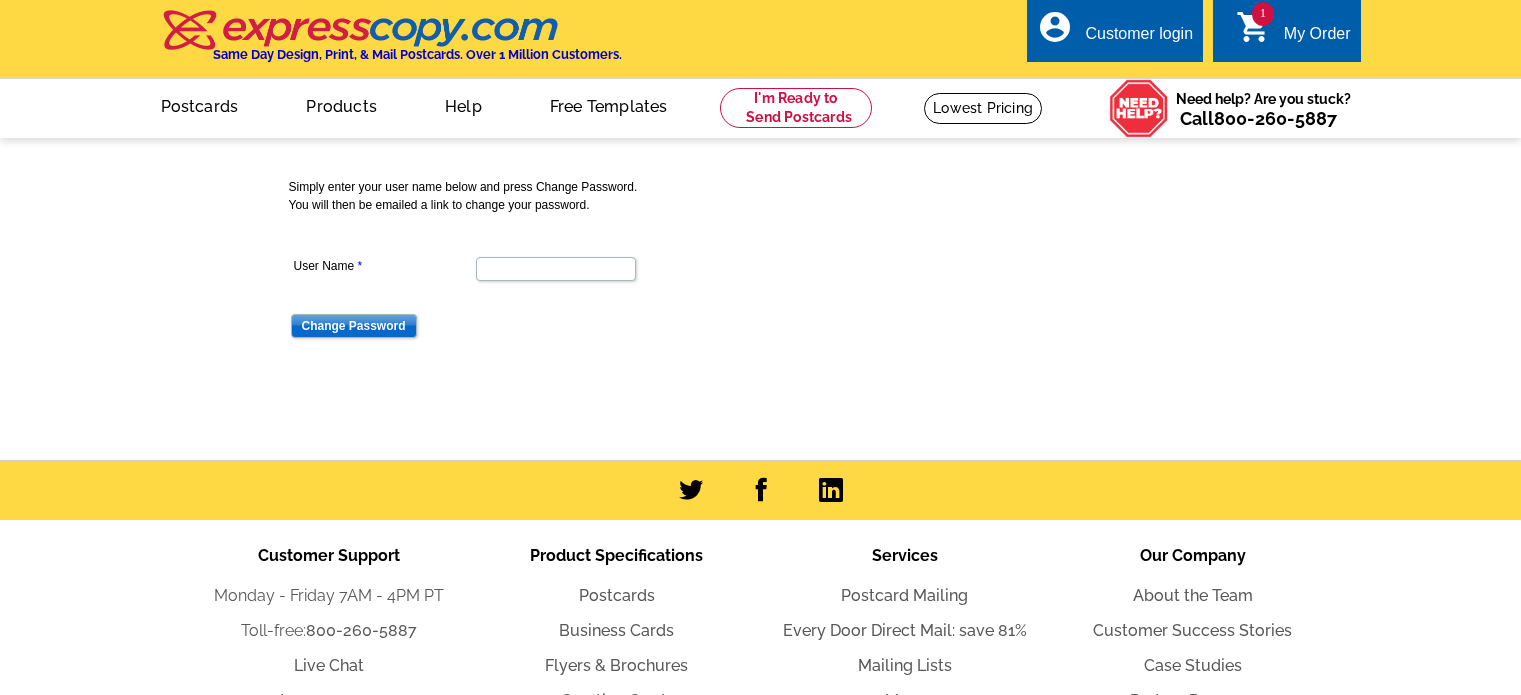 scroll, scrollTop: 0, scrollLeft: 0, axis: both 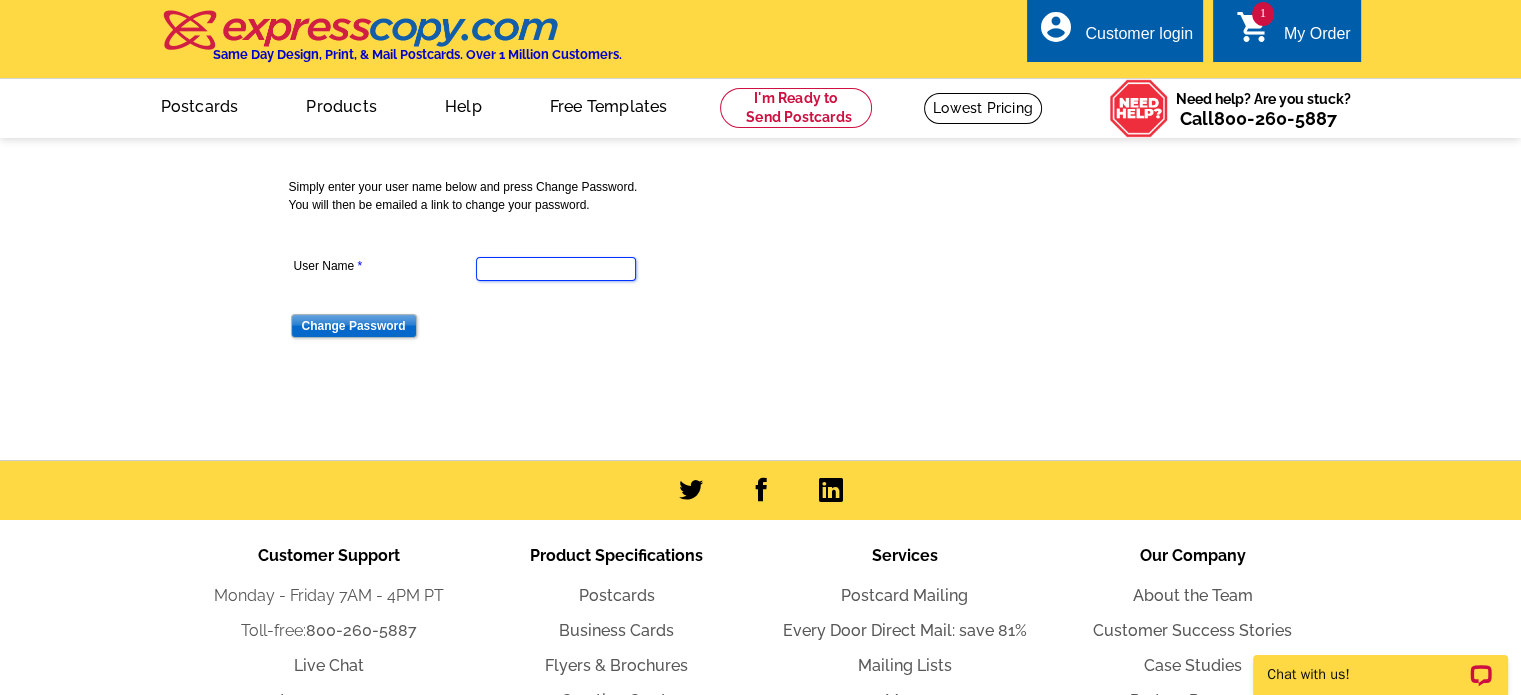 click on "User Name" at bounding box center [556, 269] 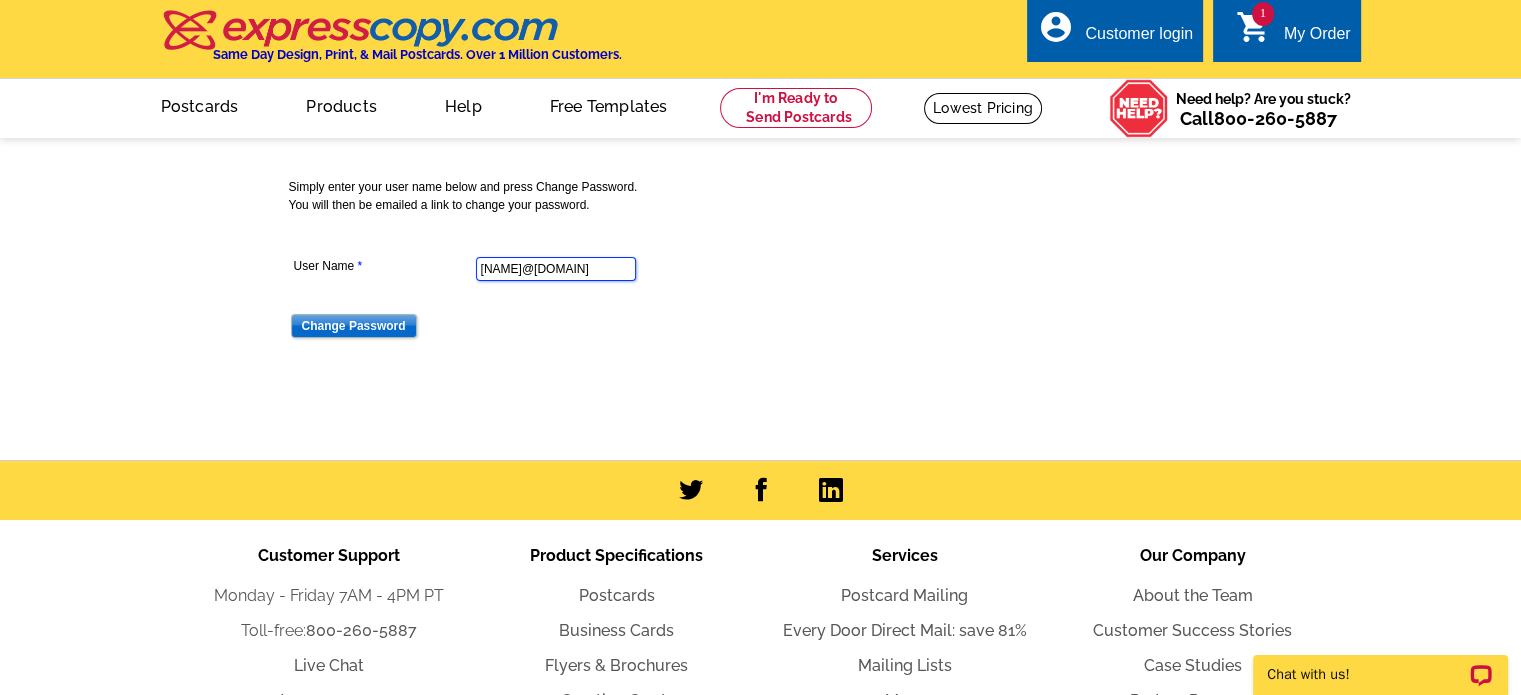 scroll, scrollTop: 0, scrollLeft: 0, axis: both 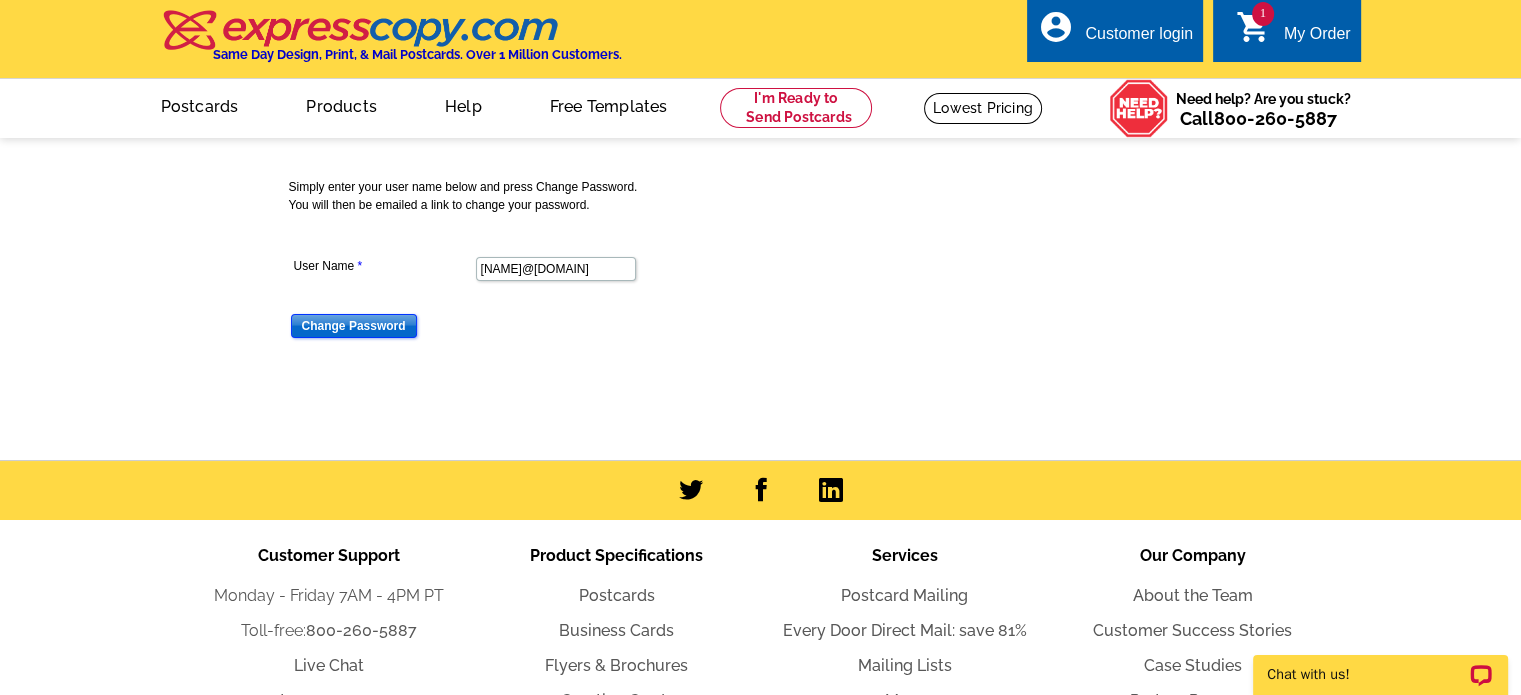 click on "Change Password" at bounding box center [354, 326] 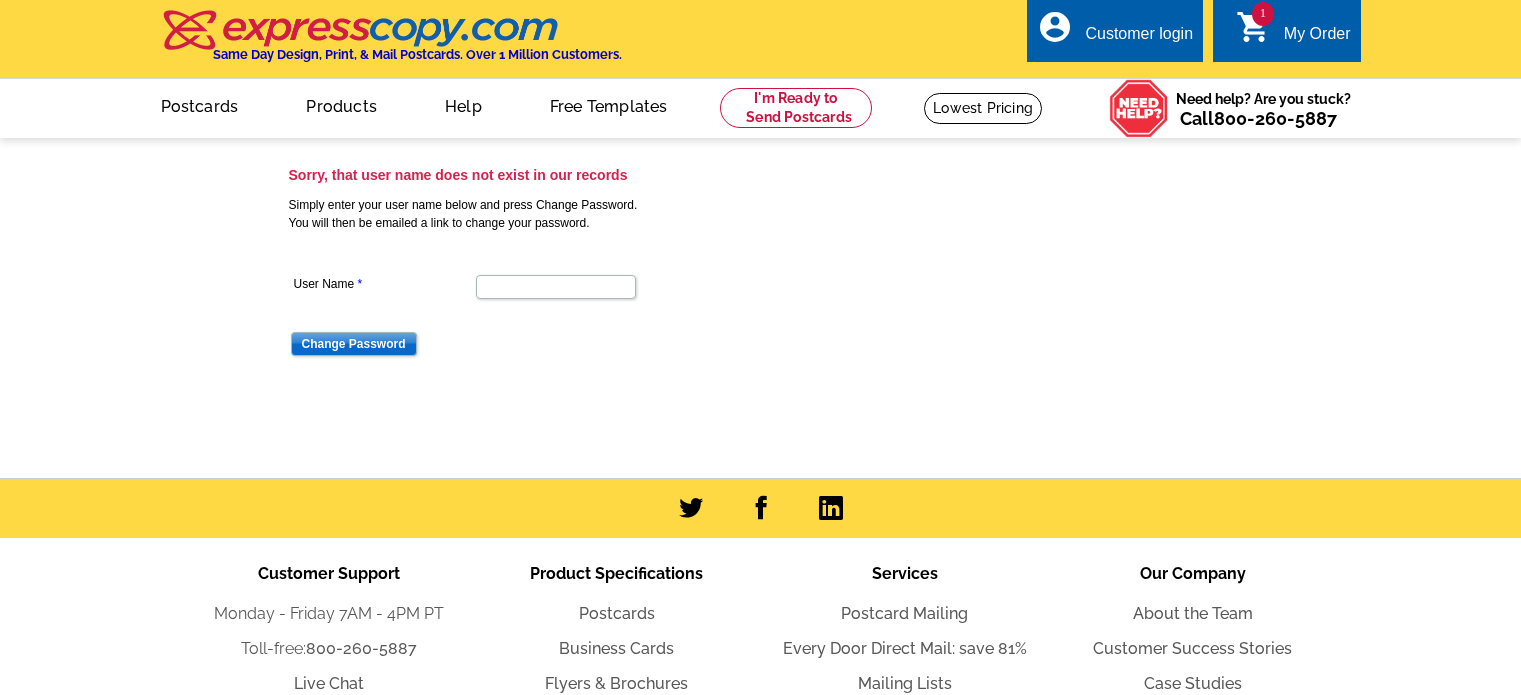 scroll, scrollTop: 0, scrollLeft: 0, axis: both 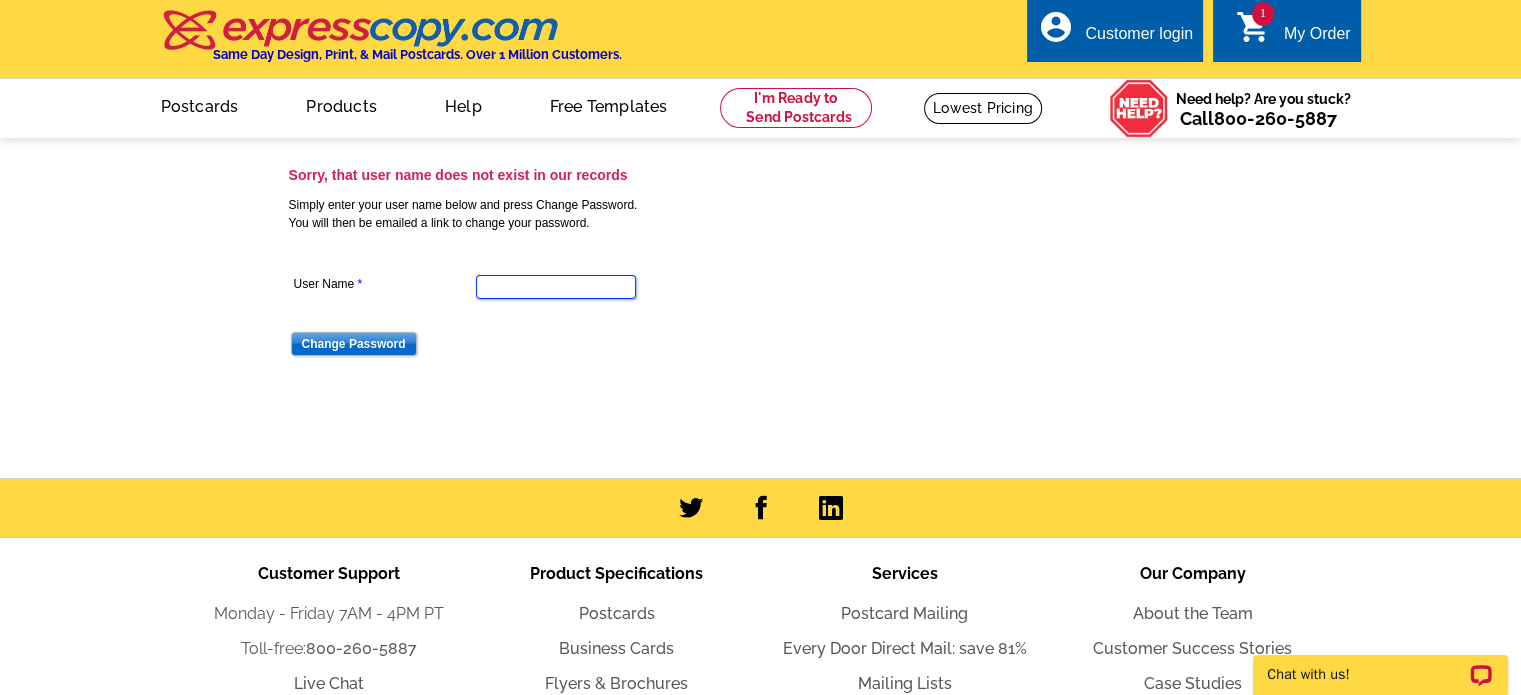 click on "User Name" at bounding box center [556, 287] 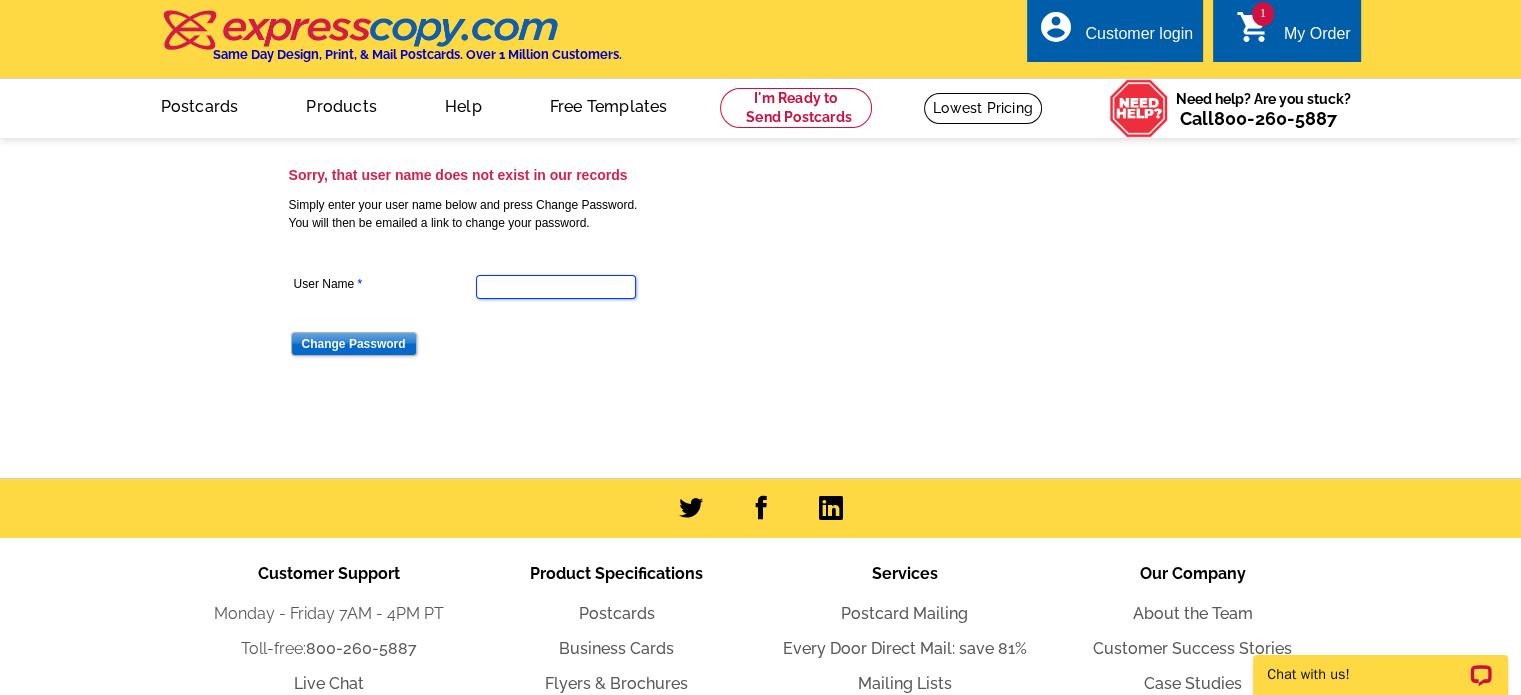 type on "[EMAIL]" 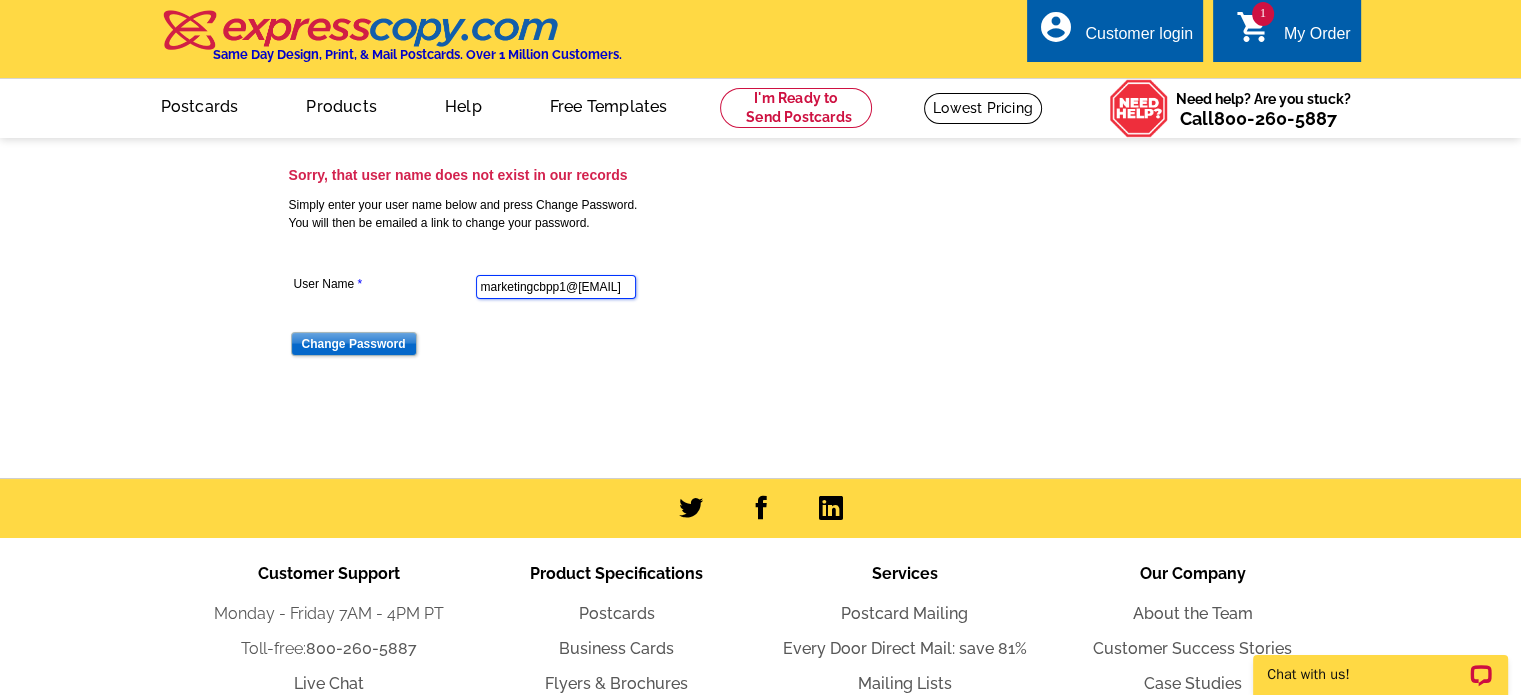 scroll, scrollTop: 0, scrollLeft: 0, axis: both 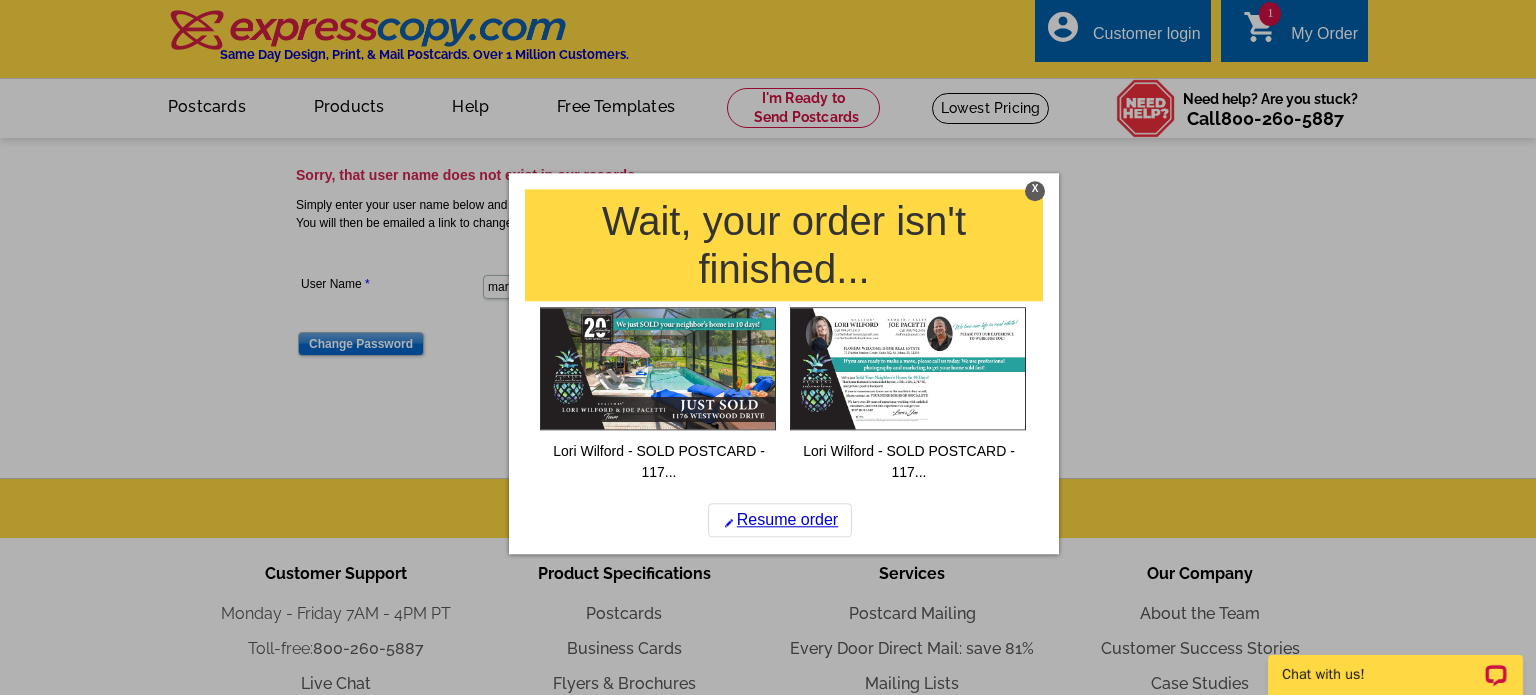 click on "X" at bounding box center [1035, 191] 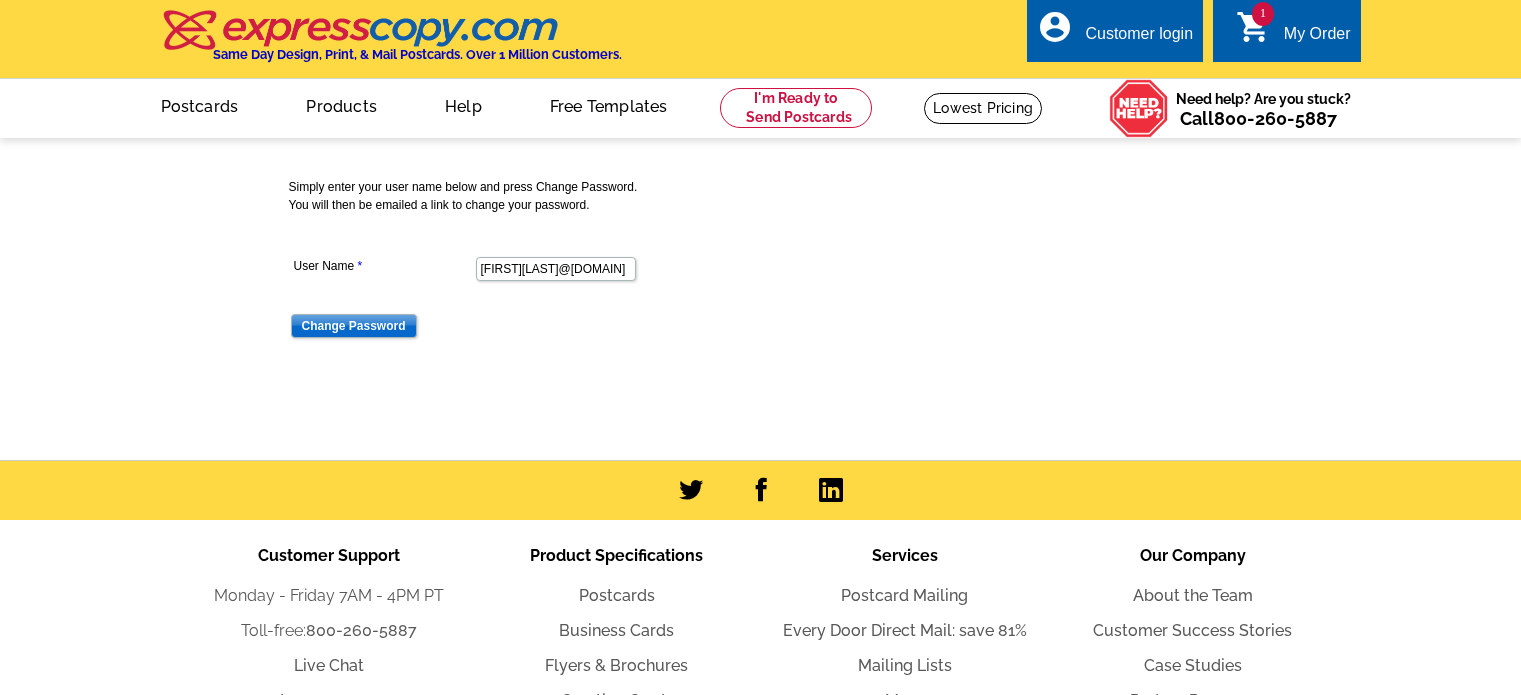 scroll, scrollTop: 0, scrollLeft: 0, axis: both 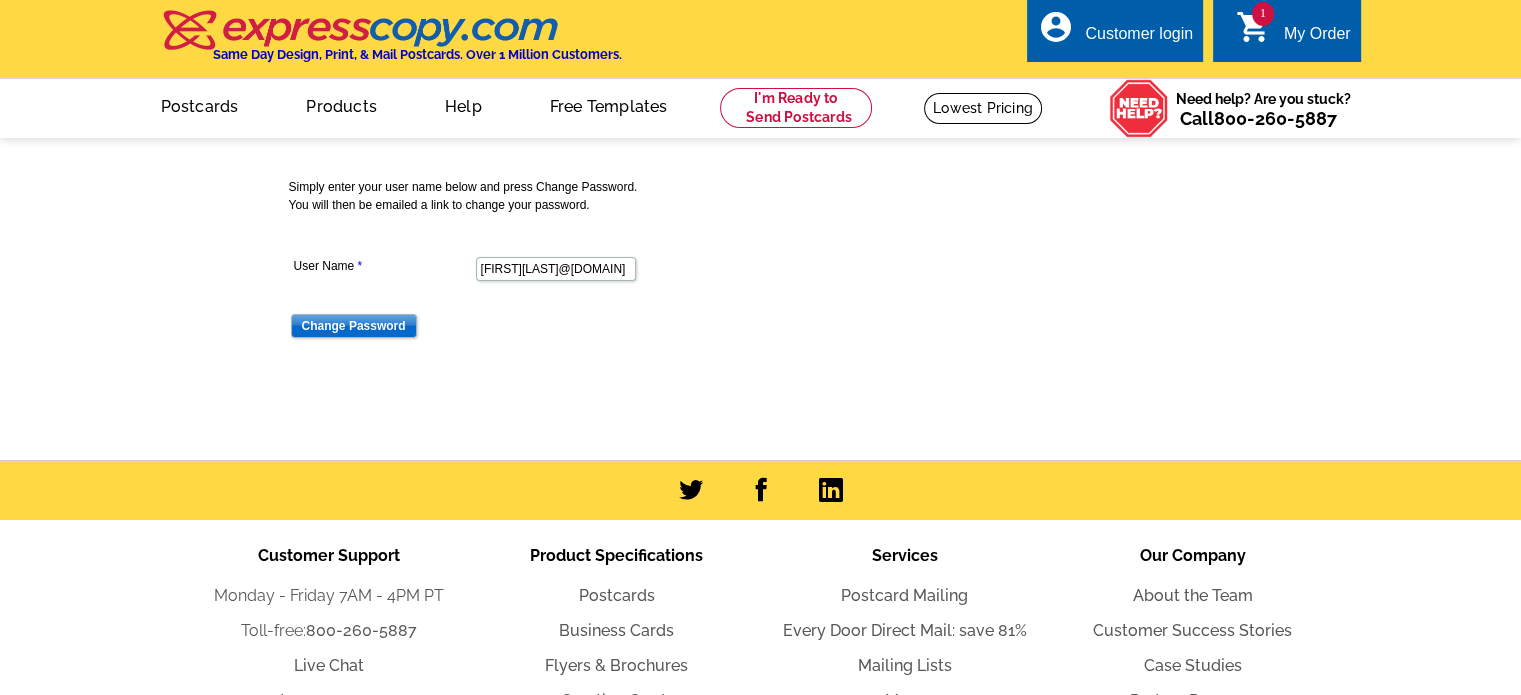 click on "Customer login" at bounding box center (1139, 39) 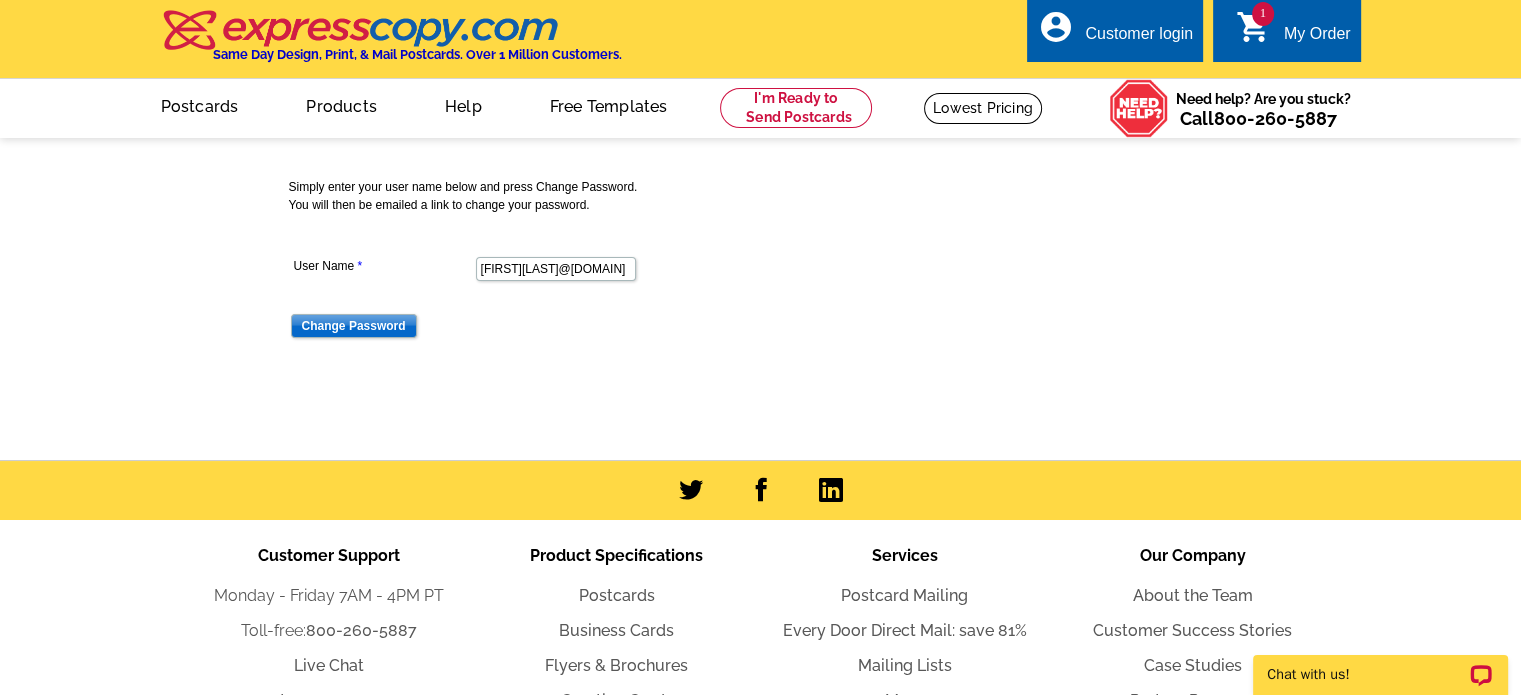 scroll, scrollTop: 0, scrollLeft: 0, axis: both 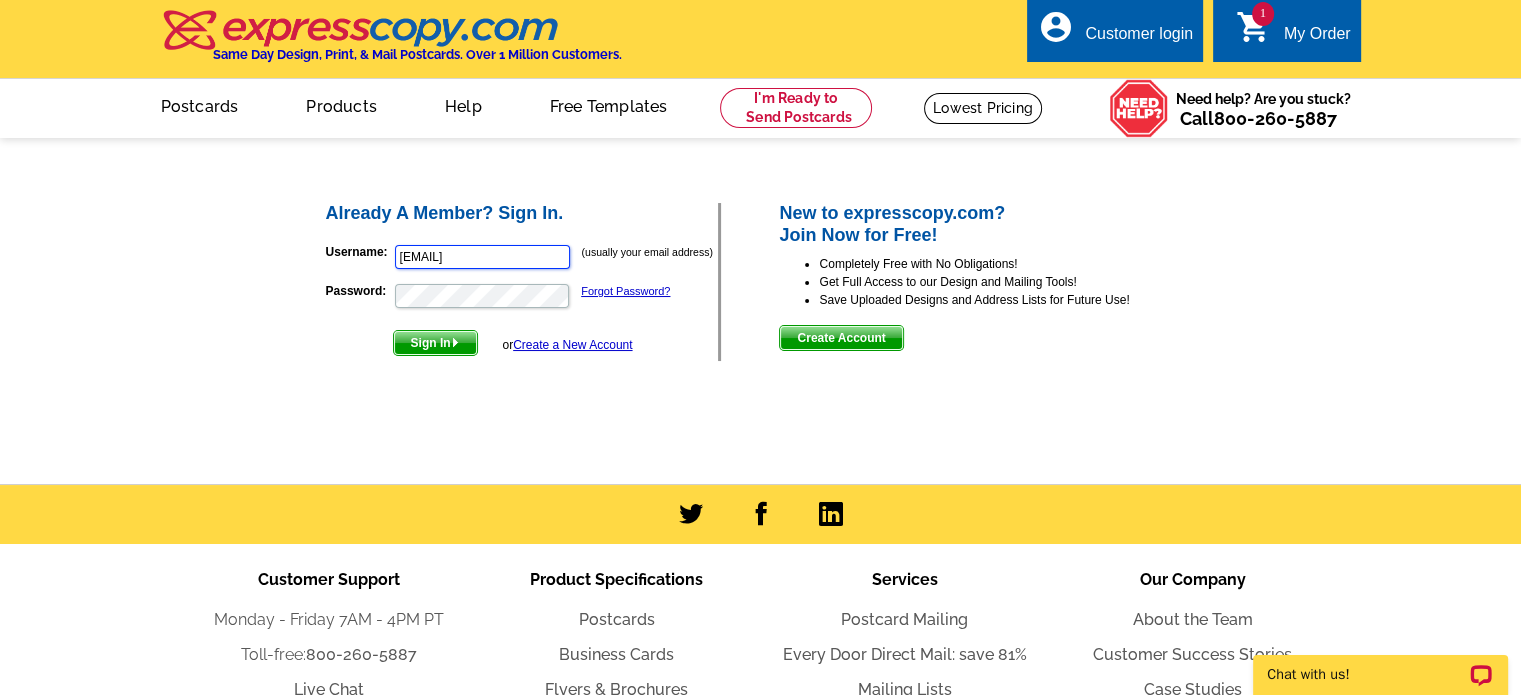 drag, startPoint x: 560, startPoint y: 255, endPoint x: 391, endPoint y: 255, distance: 169 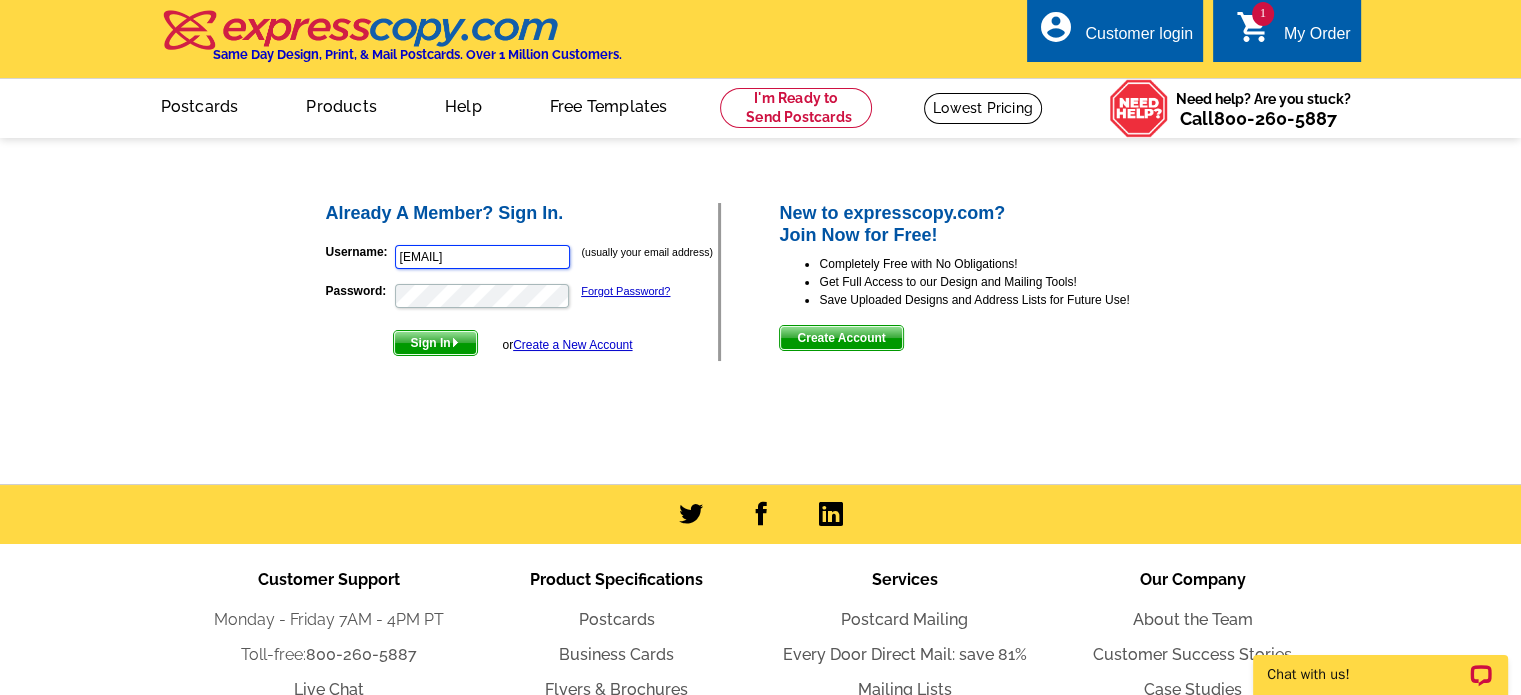 click on "Username:  [EMAIL]
(usually your email address)" at bounding box center (522, 257) 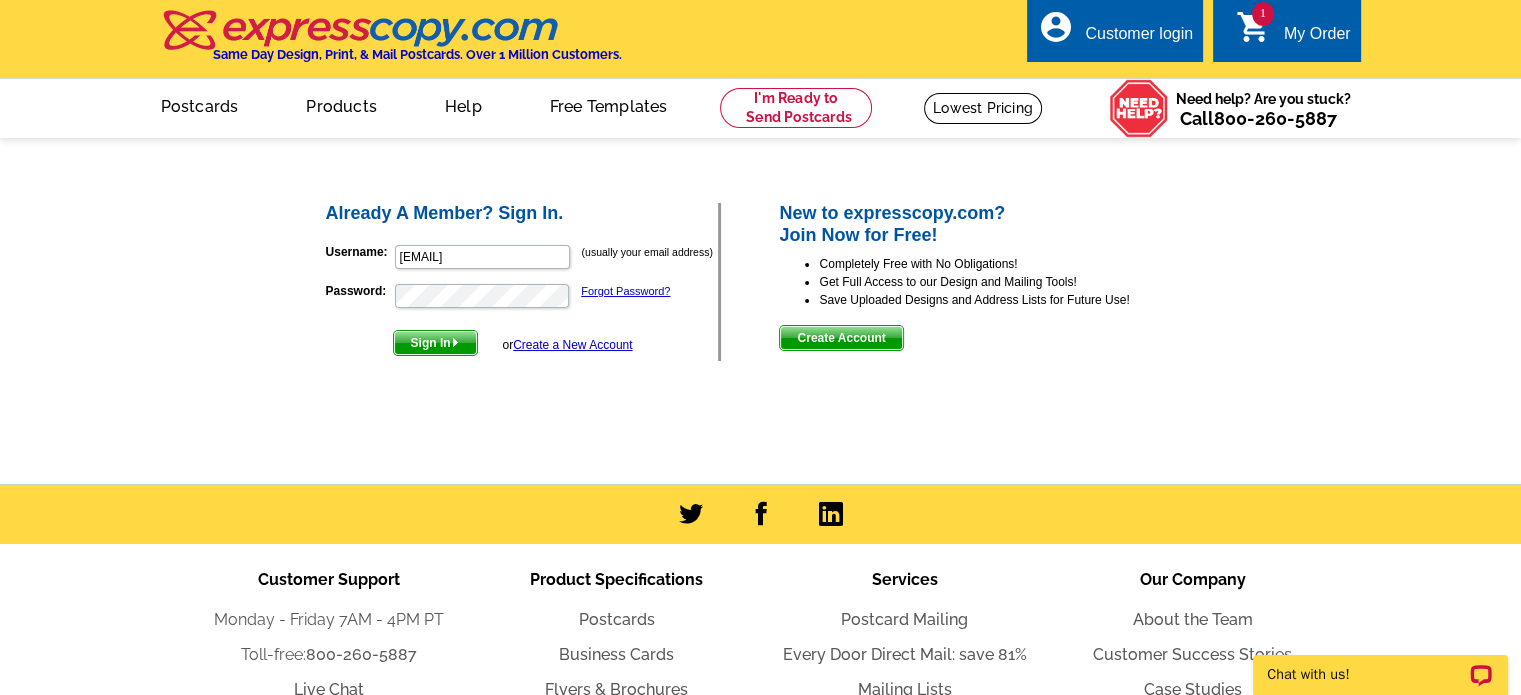 click on "Sign In" at bounding box center (435, 343) 